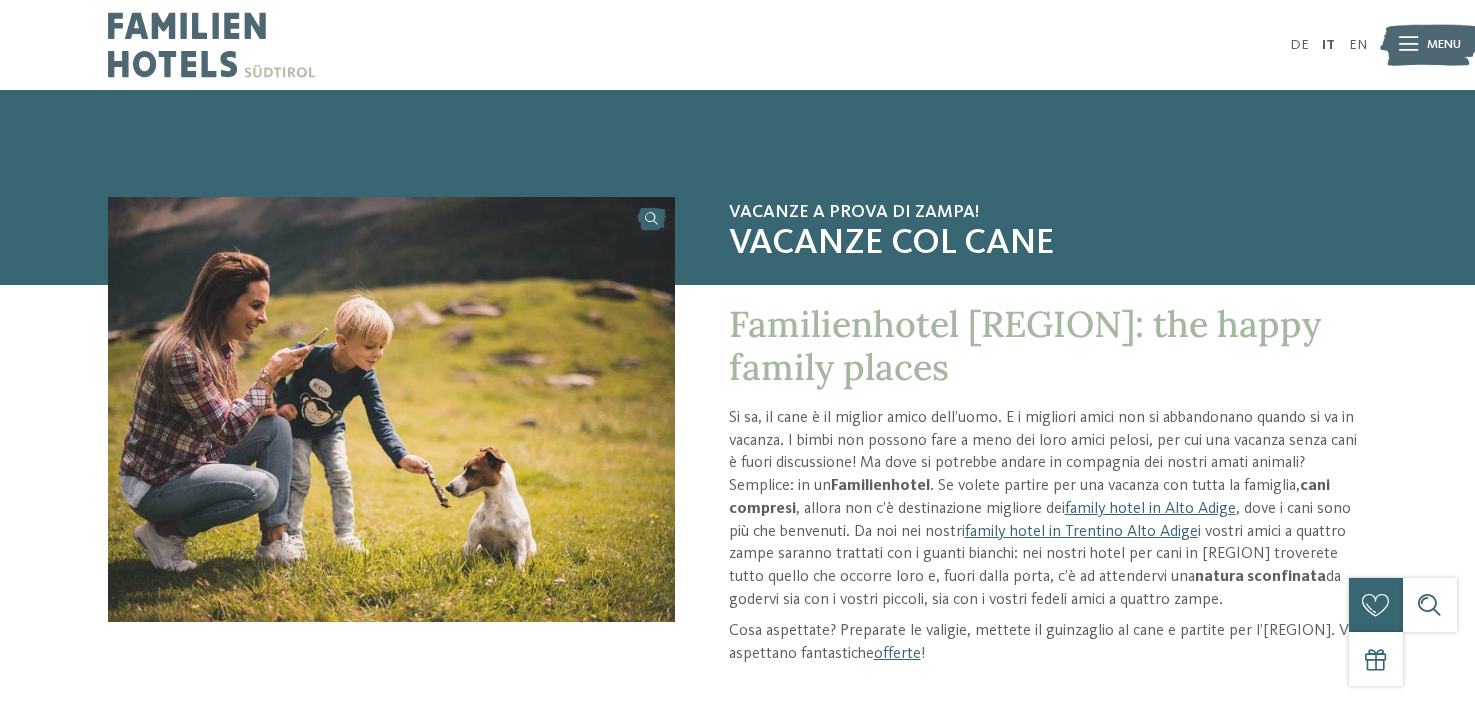 scroll, scrollTop: 0, scrollLeft: 0, axis: both 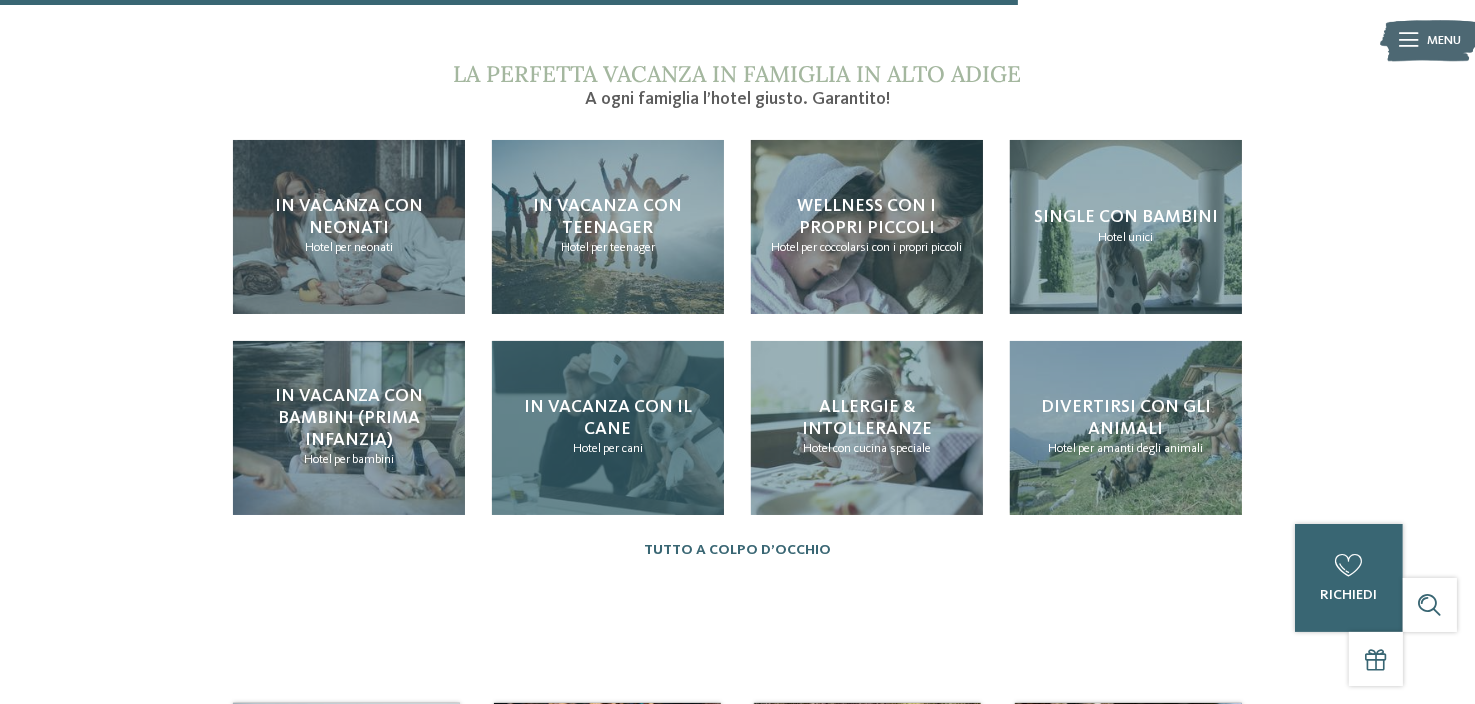 click on "Hotel    per cani" at bounding box center [608, 449] 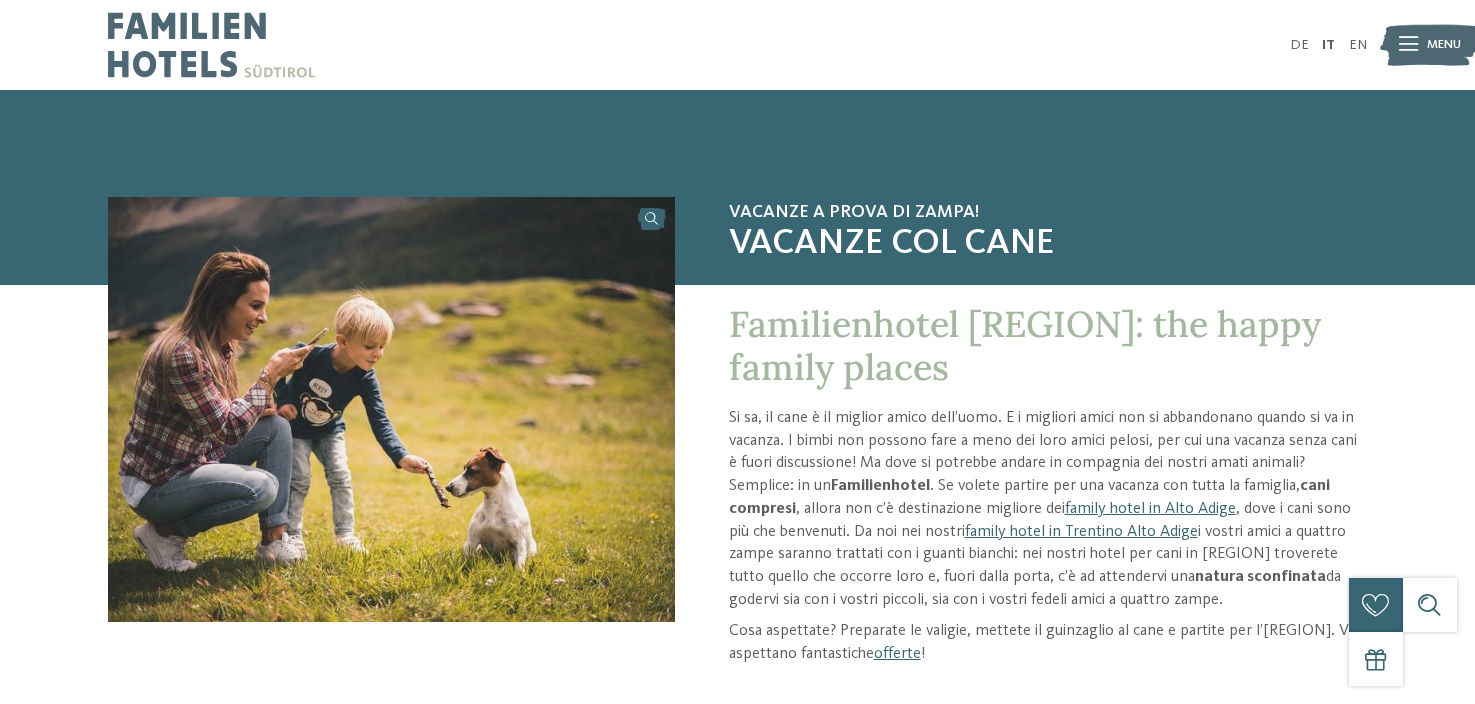 scroll, scrollTop: 0, scrollLeft: 0, axis: both 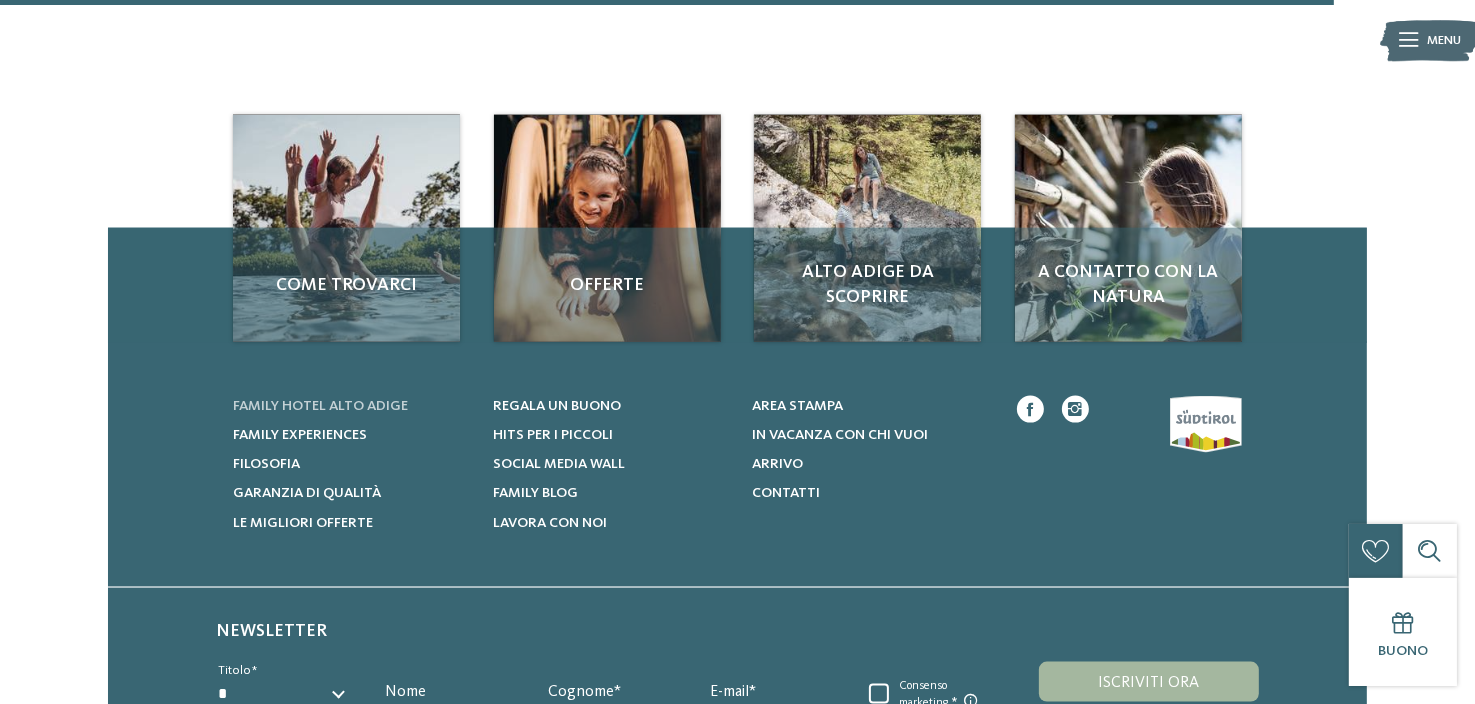 click on "Family hotel Alto Adige" at bounding box center [320, 406] 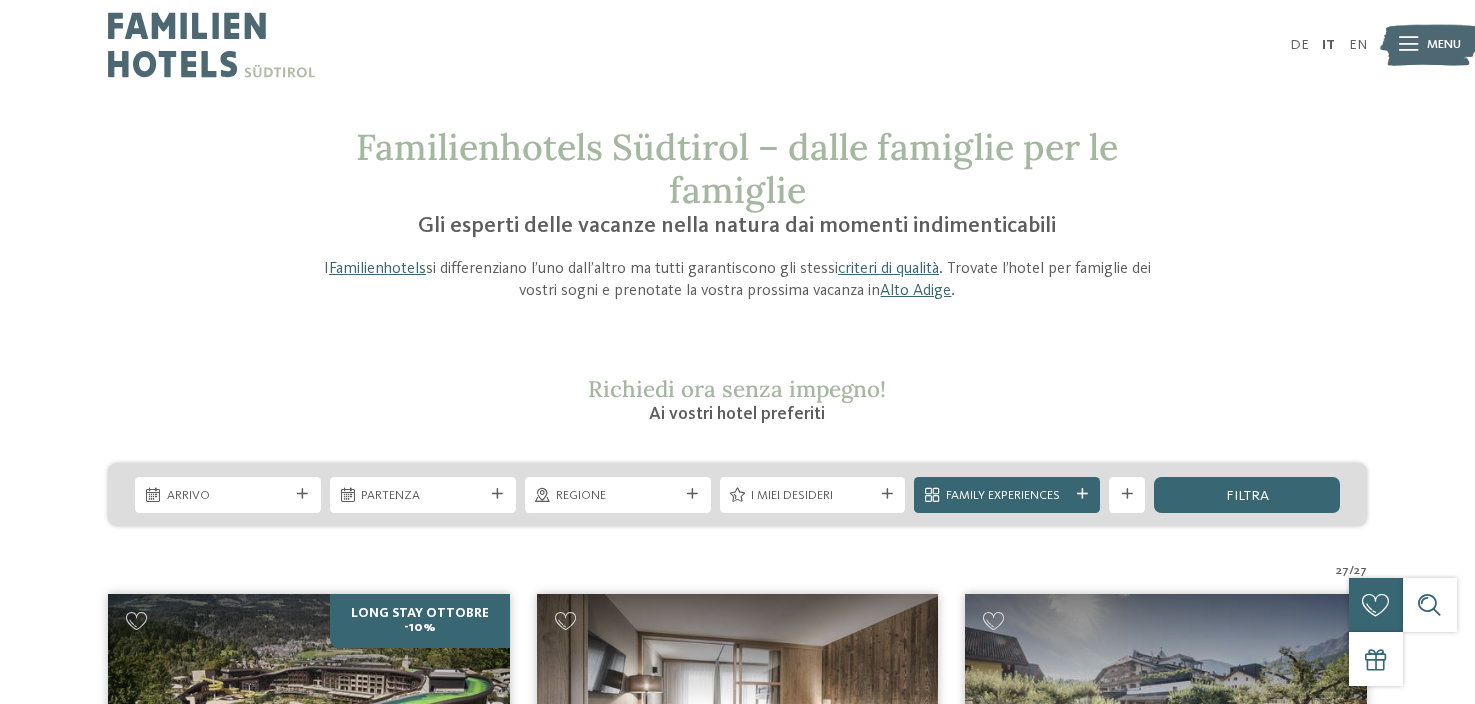 scroll, scrollTop: 0, scrollLeft: 0, axis: both 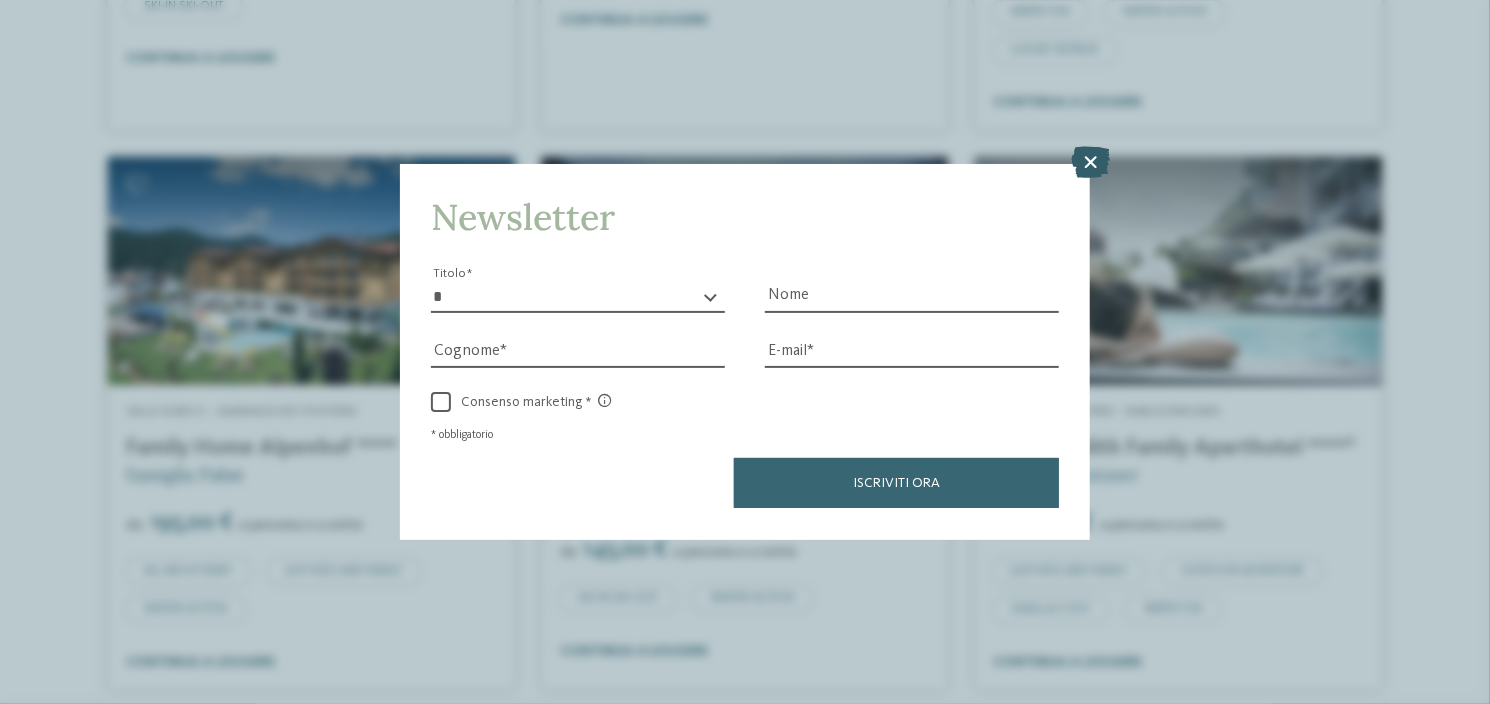 click at bounding box center [1090, 163] 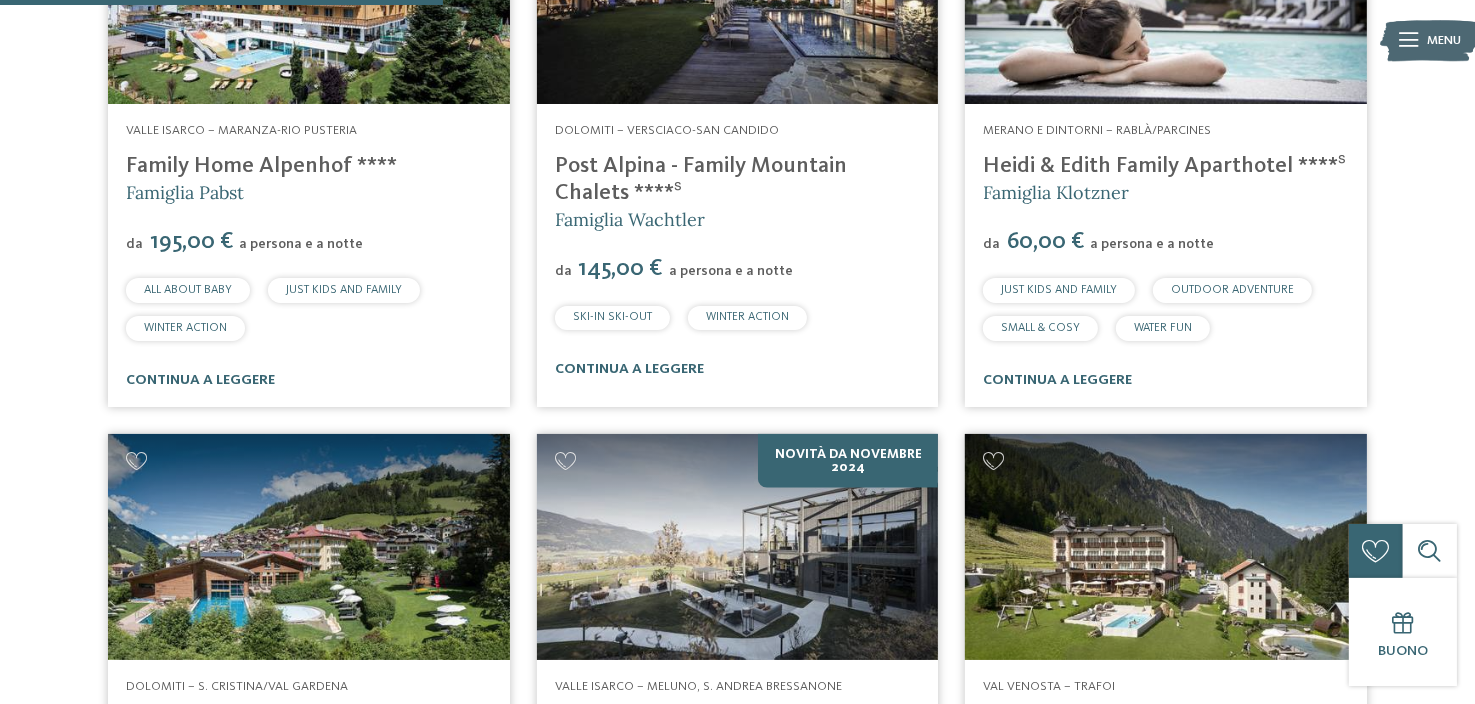 scroll, scrollTop: 1800, scrollLeft: 0, axis: vertical 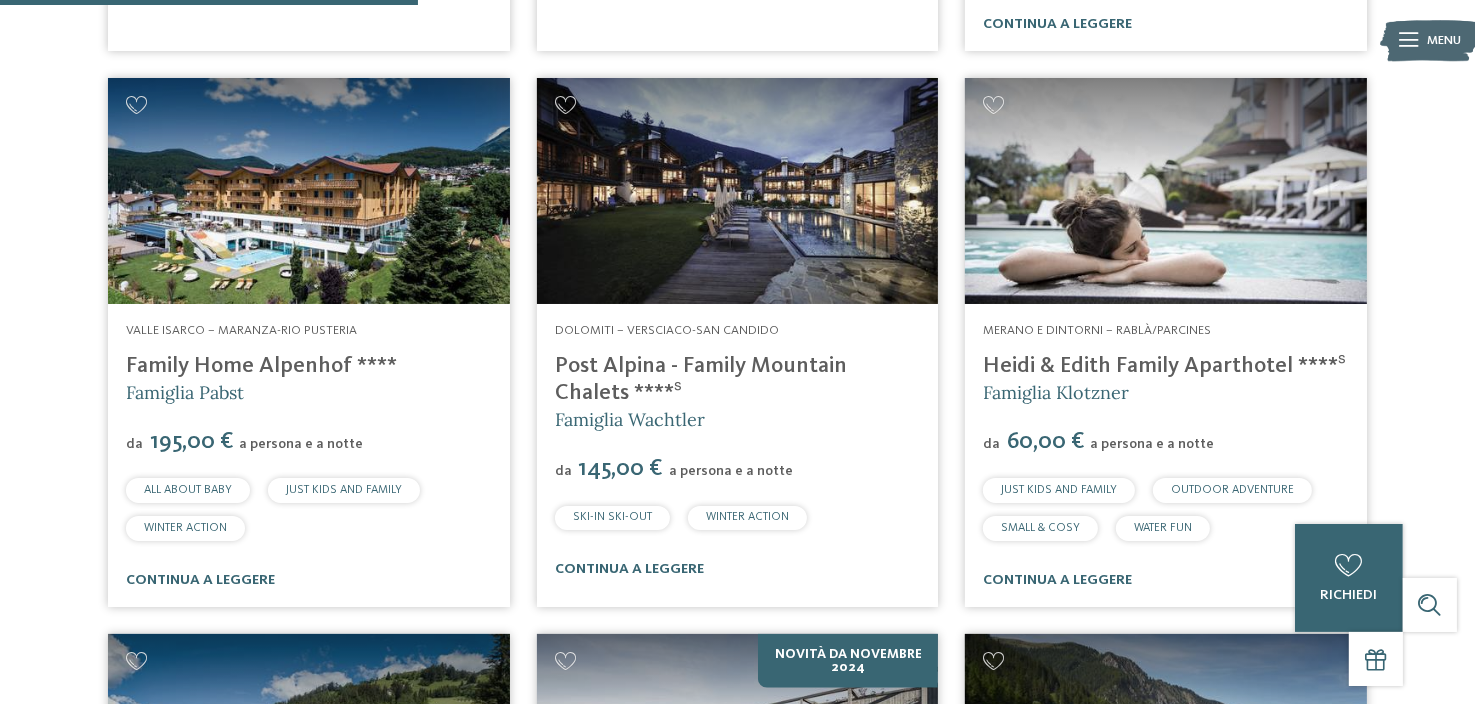 click on "Heidi & Edith Family Aparthotel ****ˢ" at bounding box center (1164, 366) 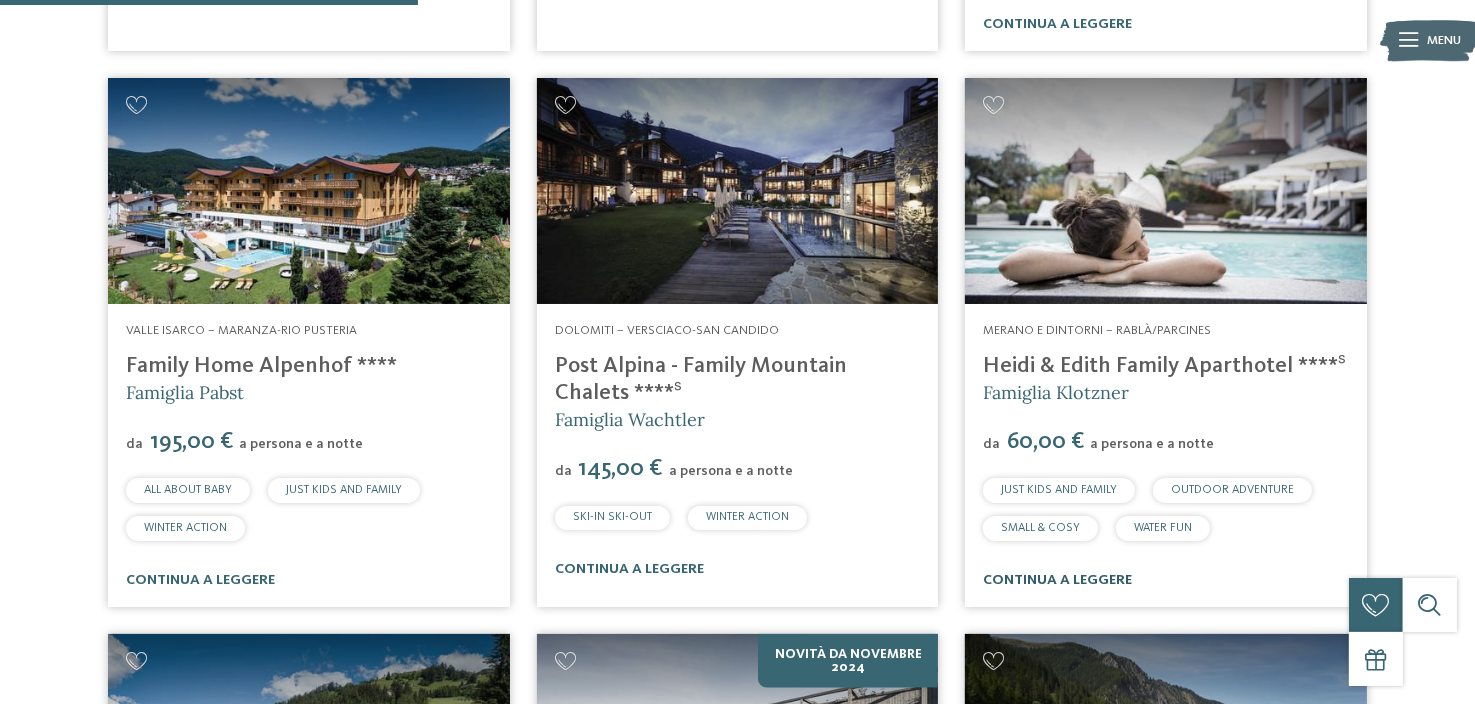 click on "continua a leggere" at bounding box center (1057, 580) 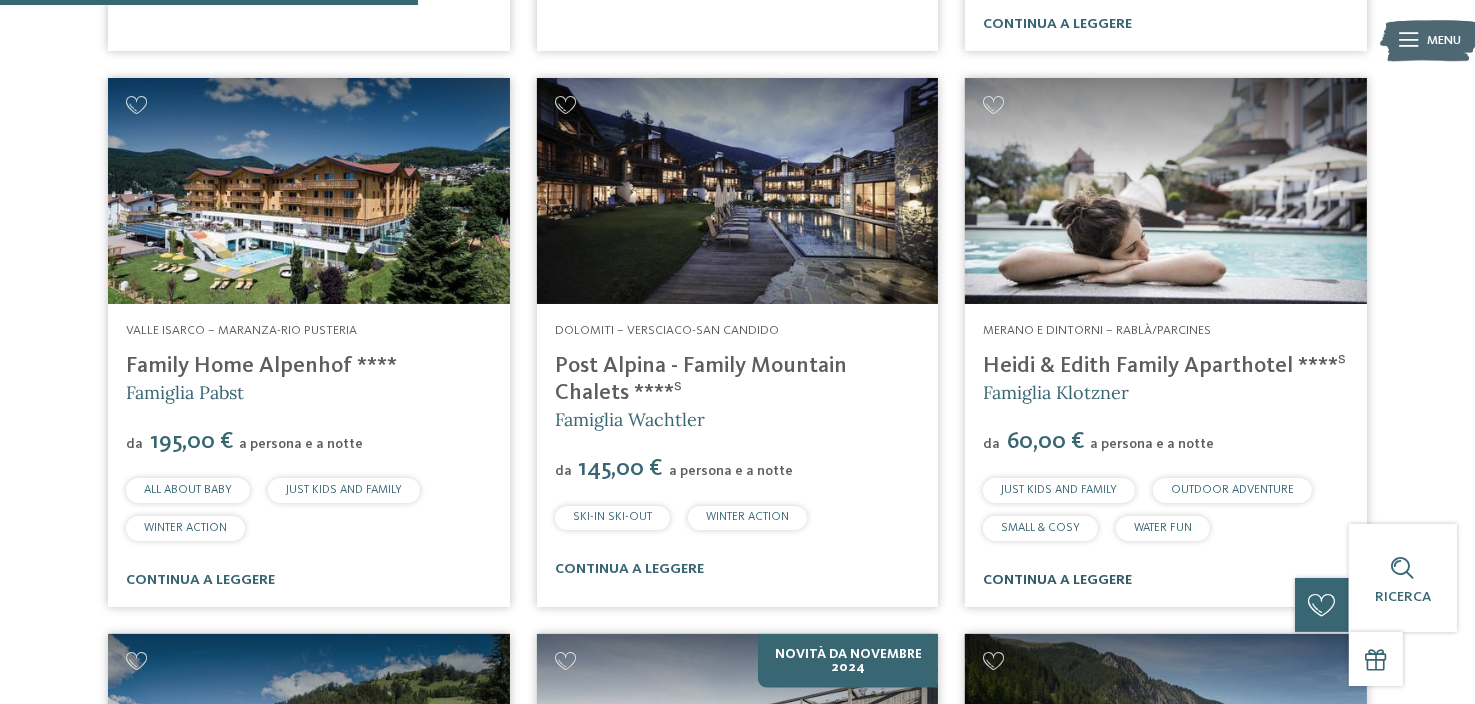 scroll, scrollTop: 1796, scrollLeft: 0, axis: vertical 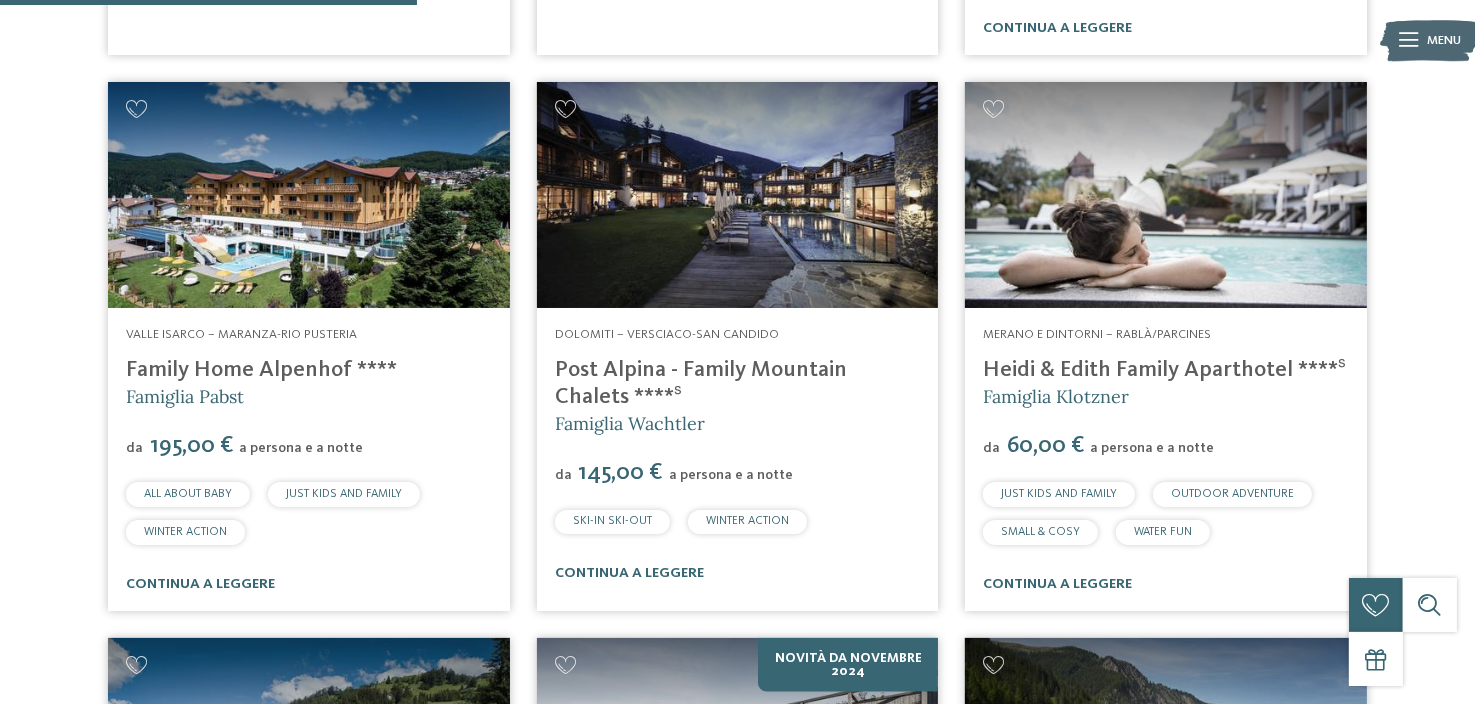 click on "Family Home Alpenhof ****" at bounding box center [261, 370] 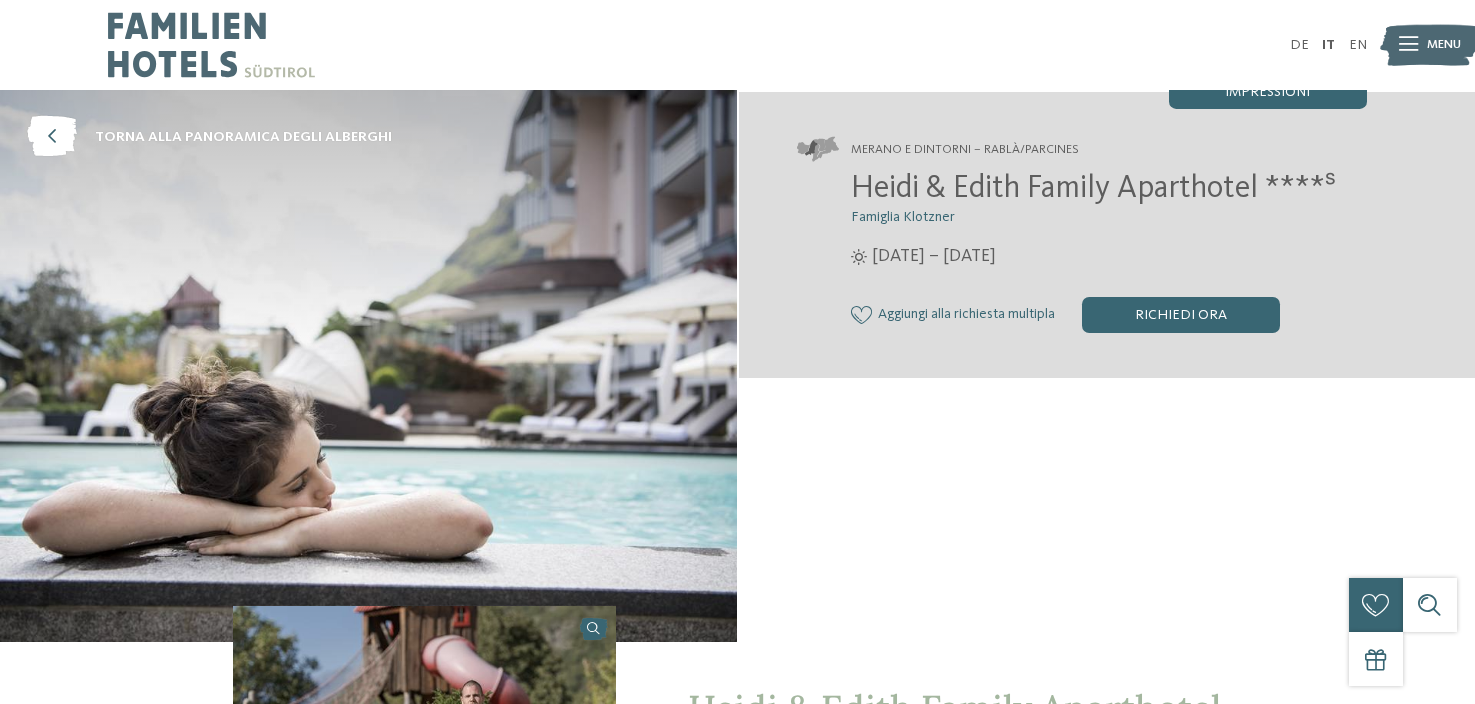 scroll, scrollTop: 0, scrollLeft: 0, axis: both 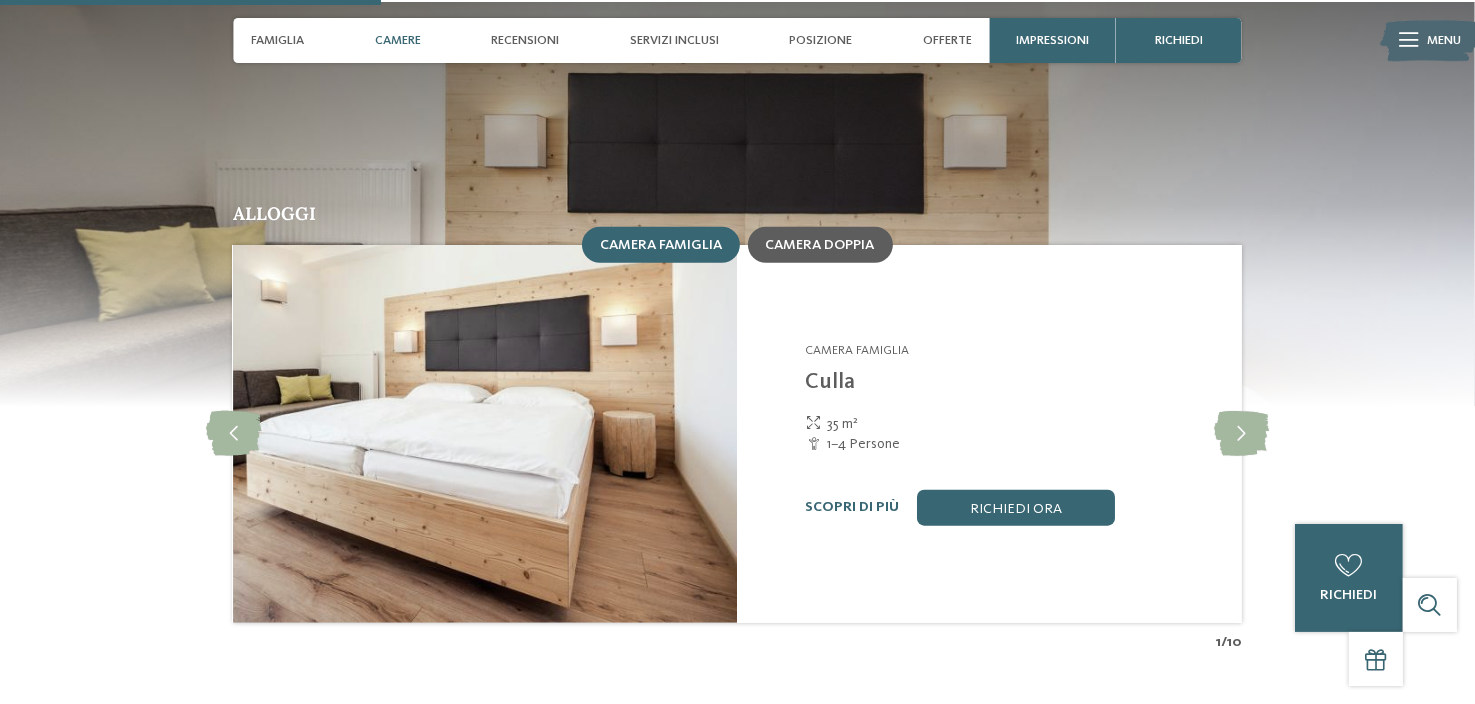 click on "Camera doppia" at bounding box center (820, 245) 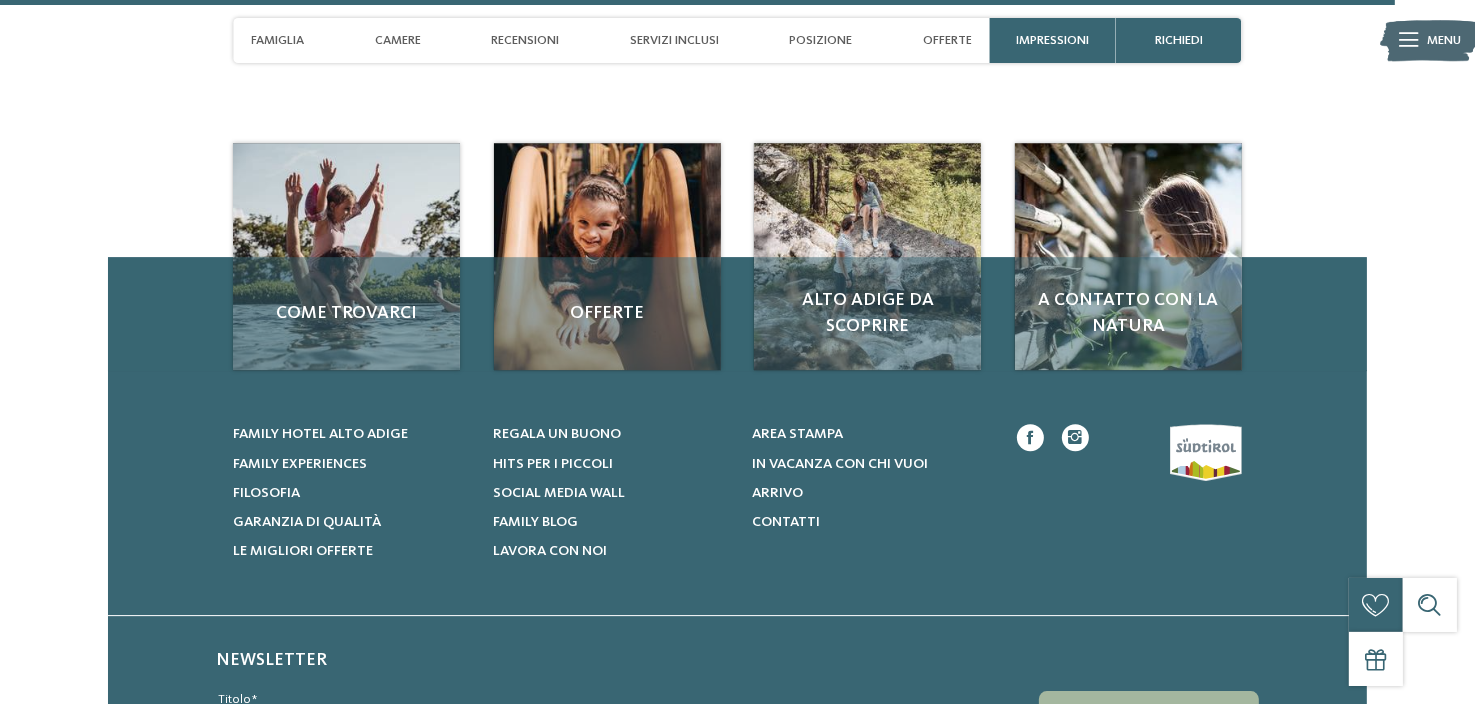 scroll, scrollTop: 5900, scrollLeft: 0, axis: vertical 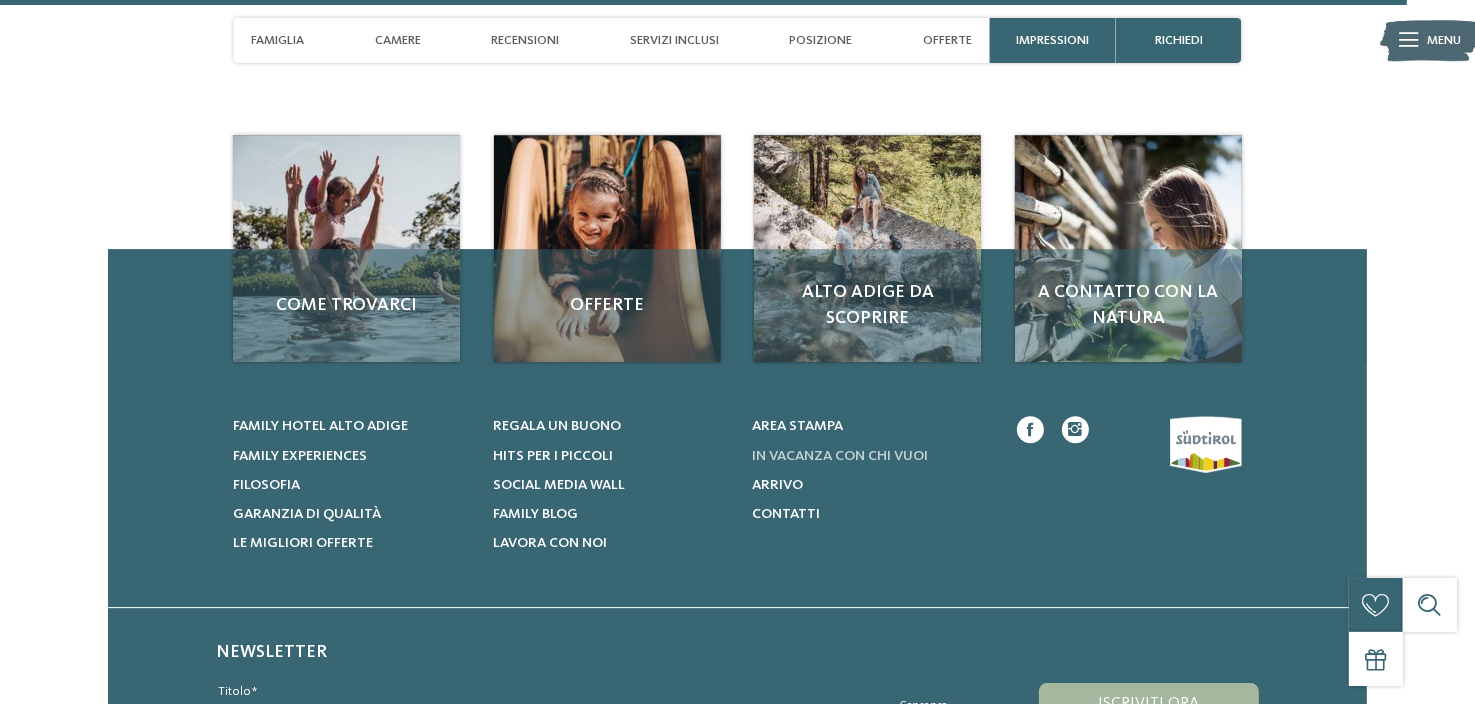 click on "In vacanza con chi vuoi" at bounding box center [840, 456] 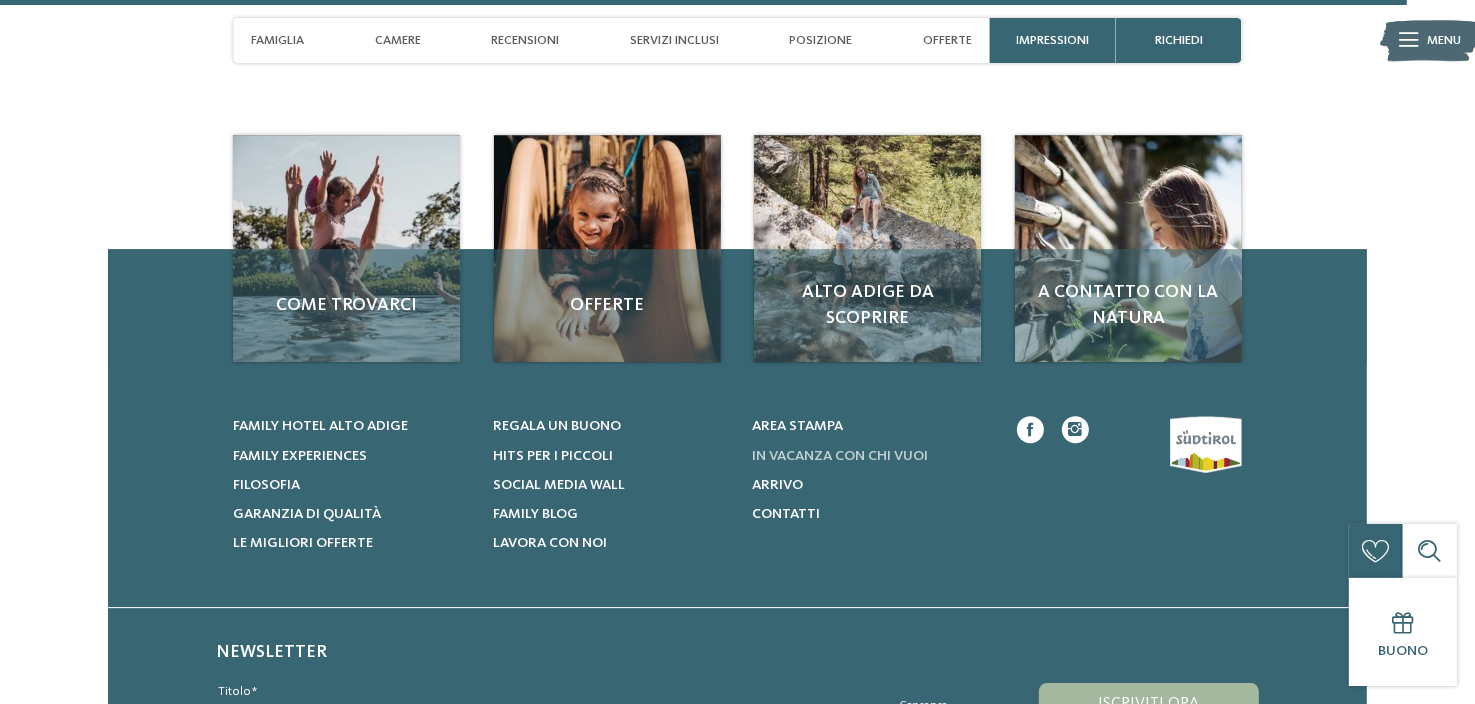 click on "In vacanza con chi vuoi" at bounding box center (840, 456) 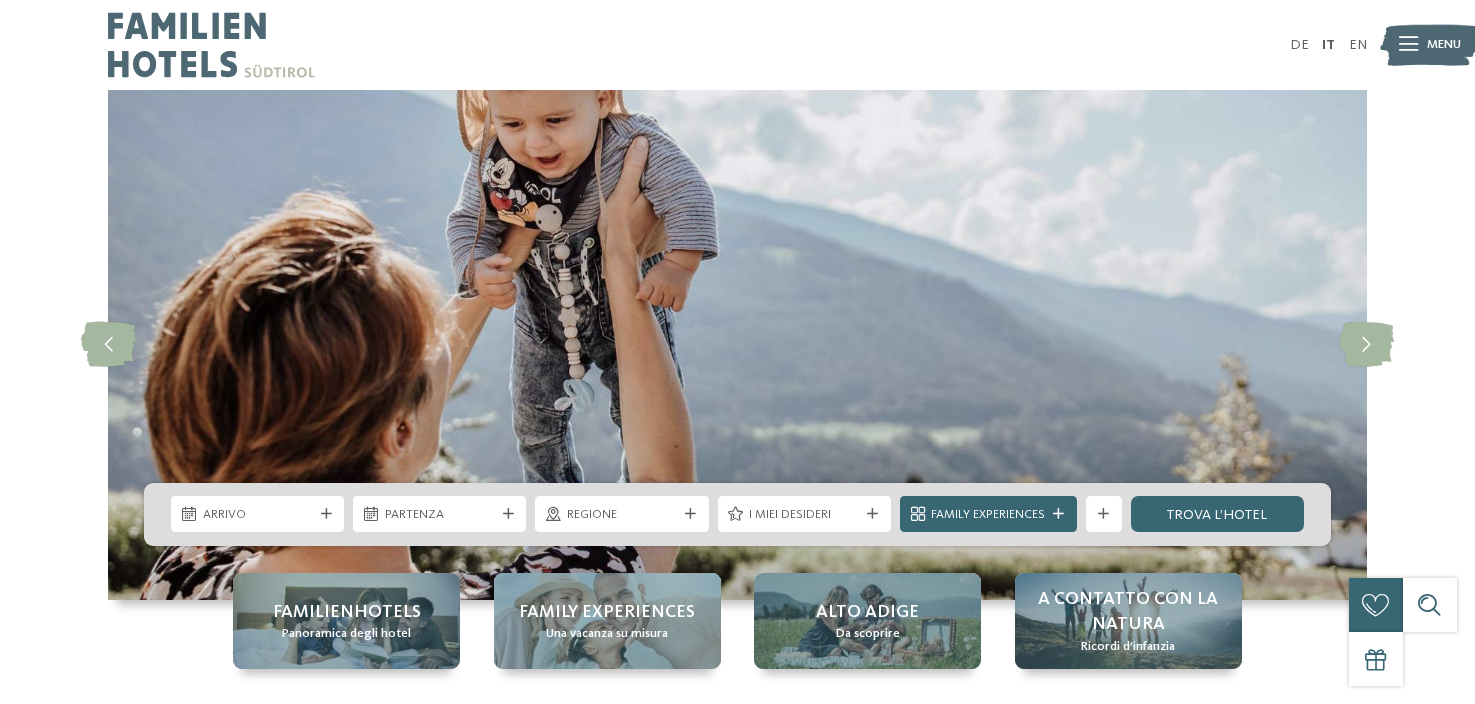 scroll, scrollTop: 0, scrollLeft: 0, axis: both 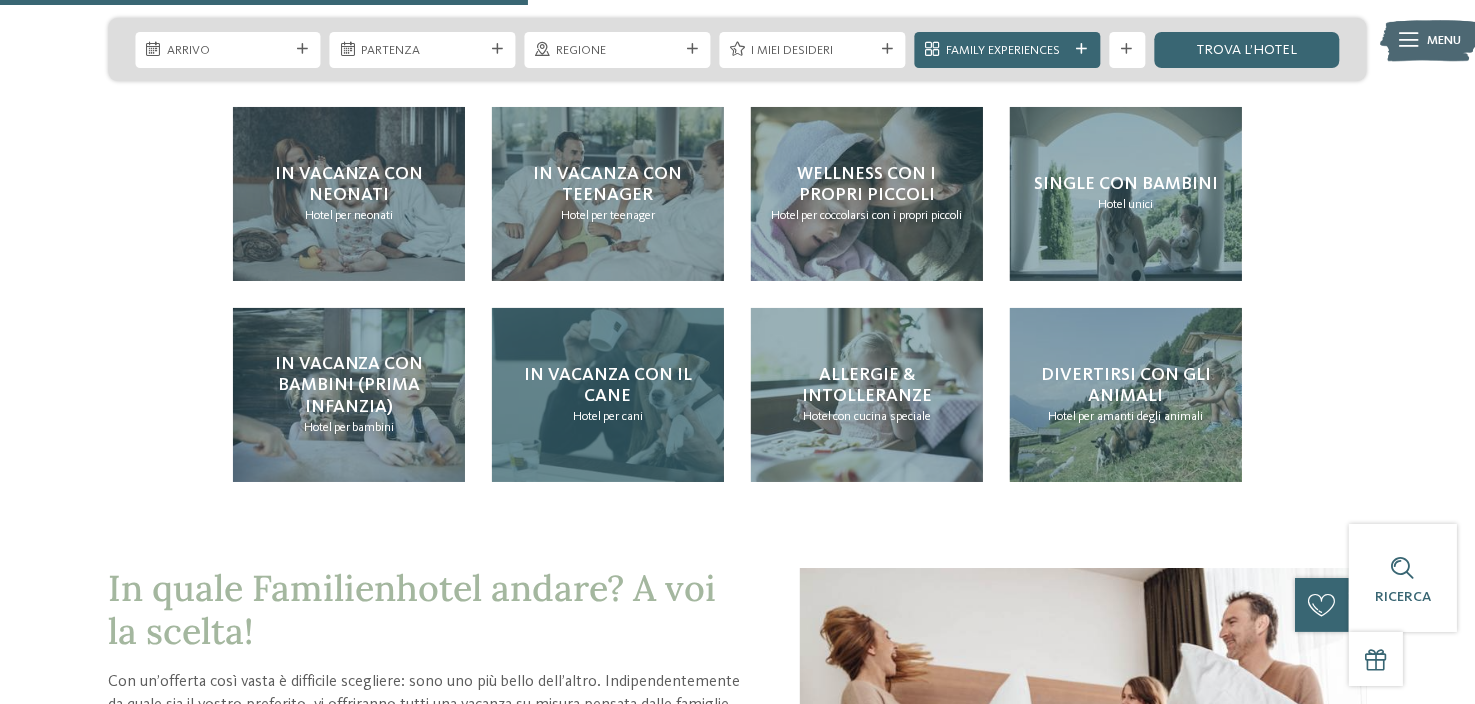 click on "In vacanza con il cane" at bounding box center (608, 386) 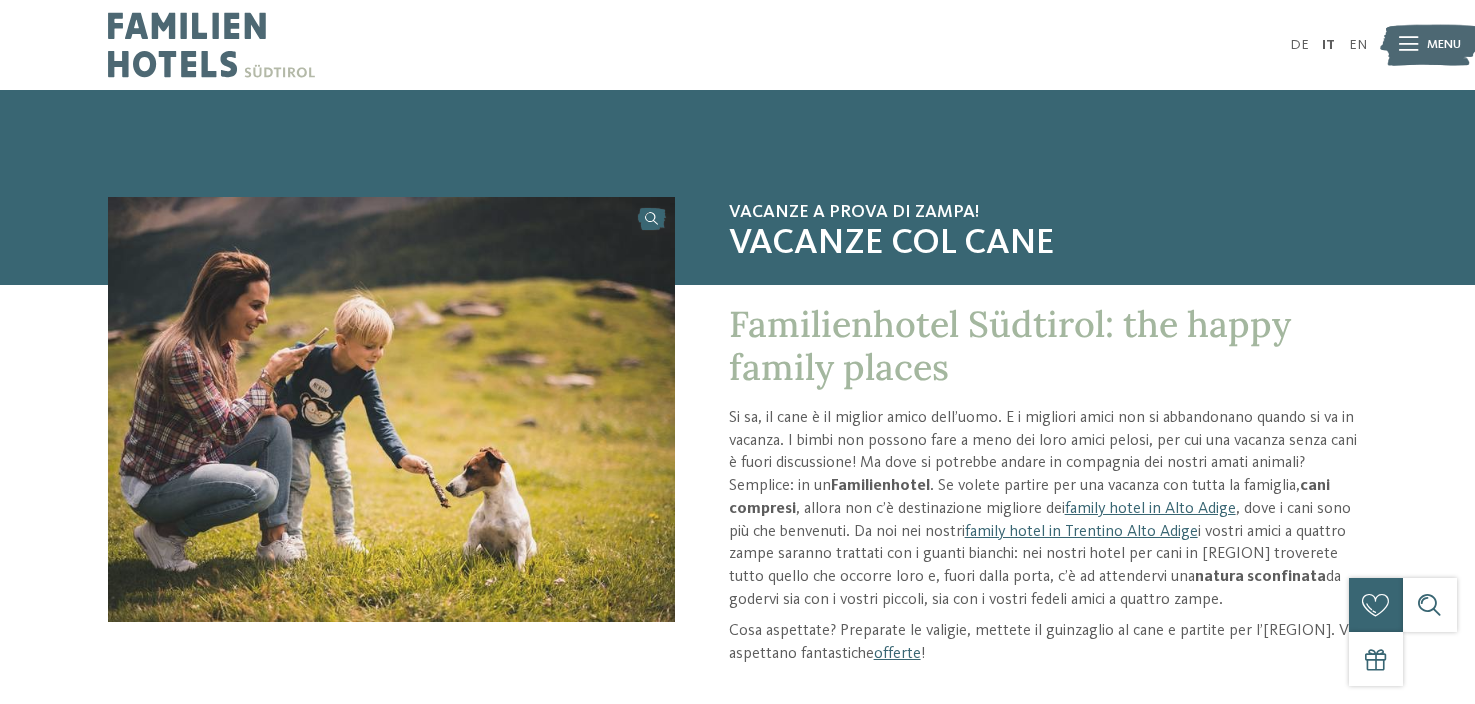 scroll, scrollTop: 0, scrollLeft: 0, axis: both 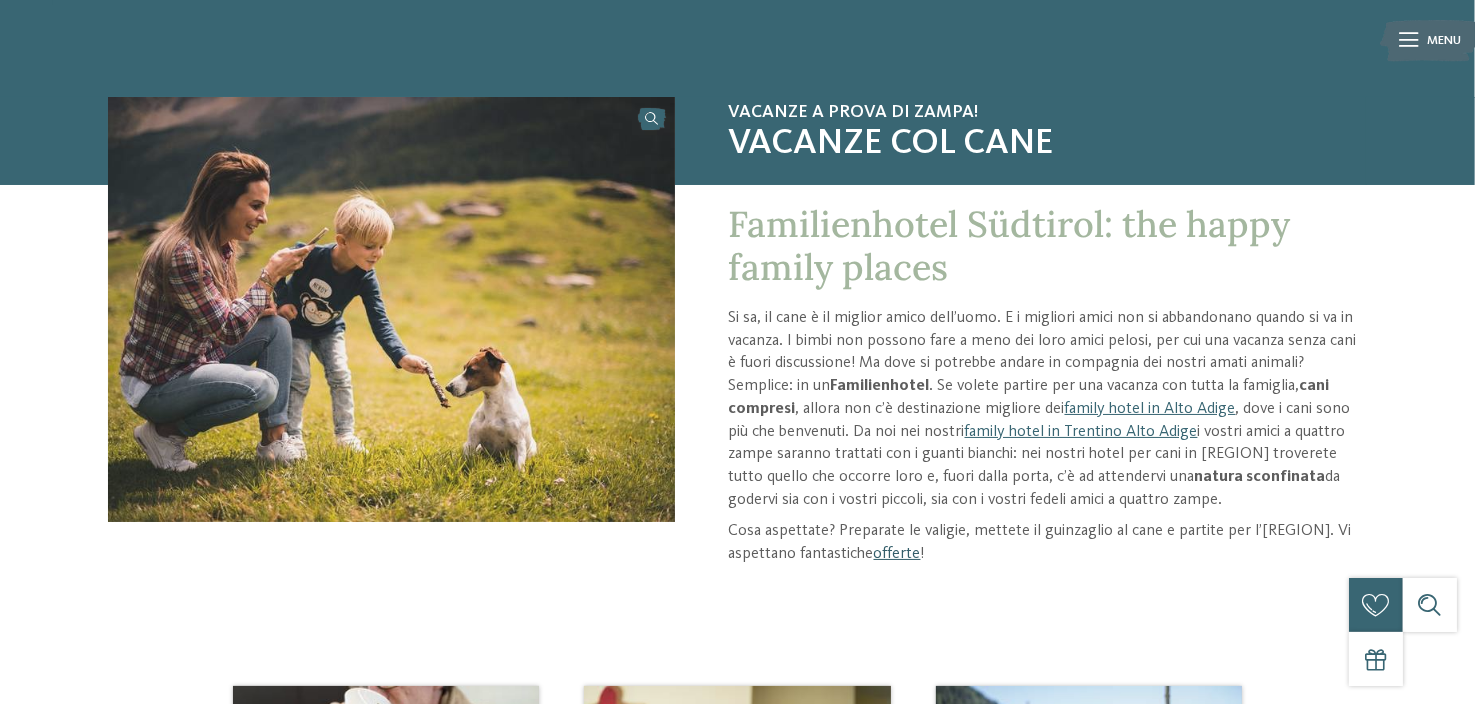 click on "offerte" at bounding box center (897, 554) 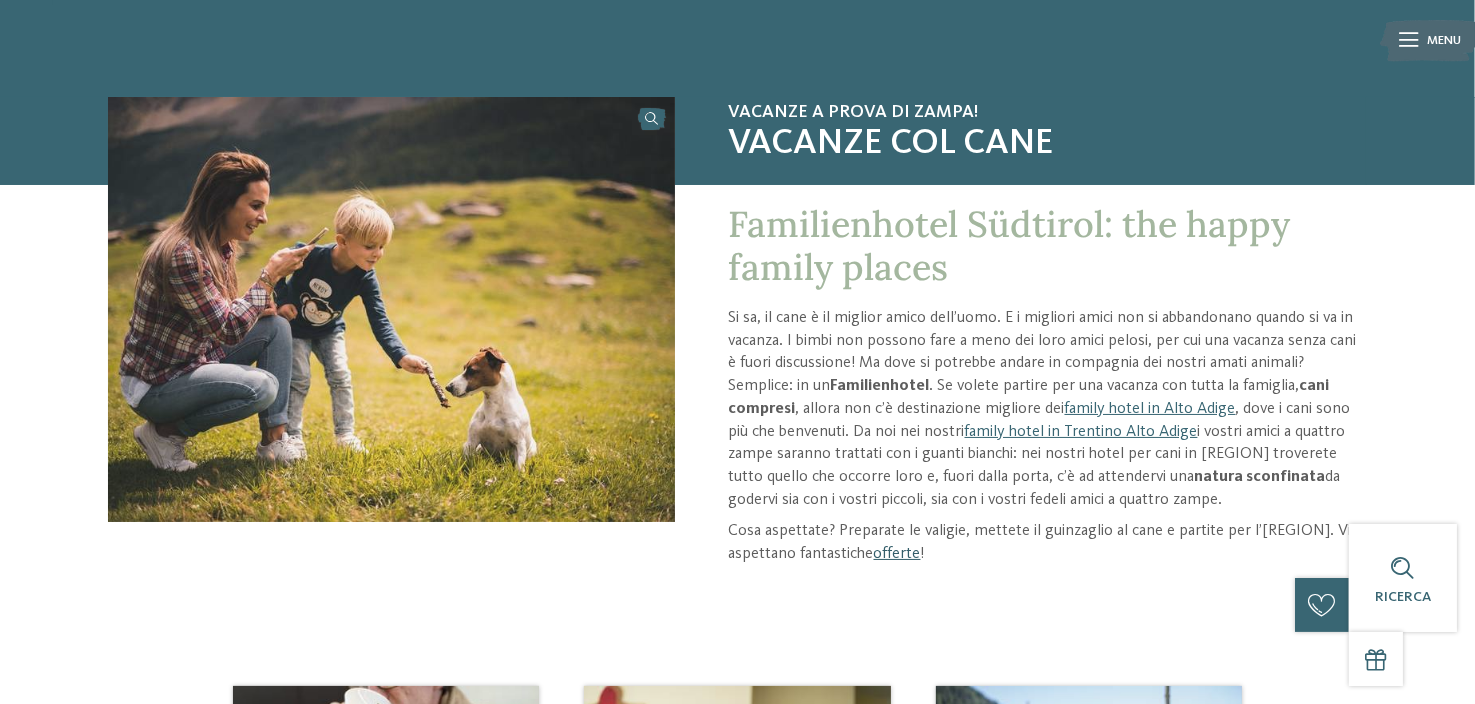 click on "offerte" at bounding box center (897, 554) 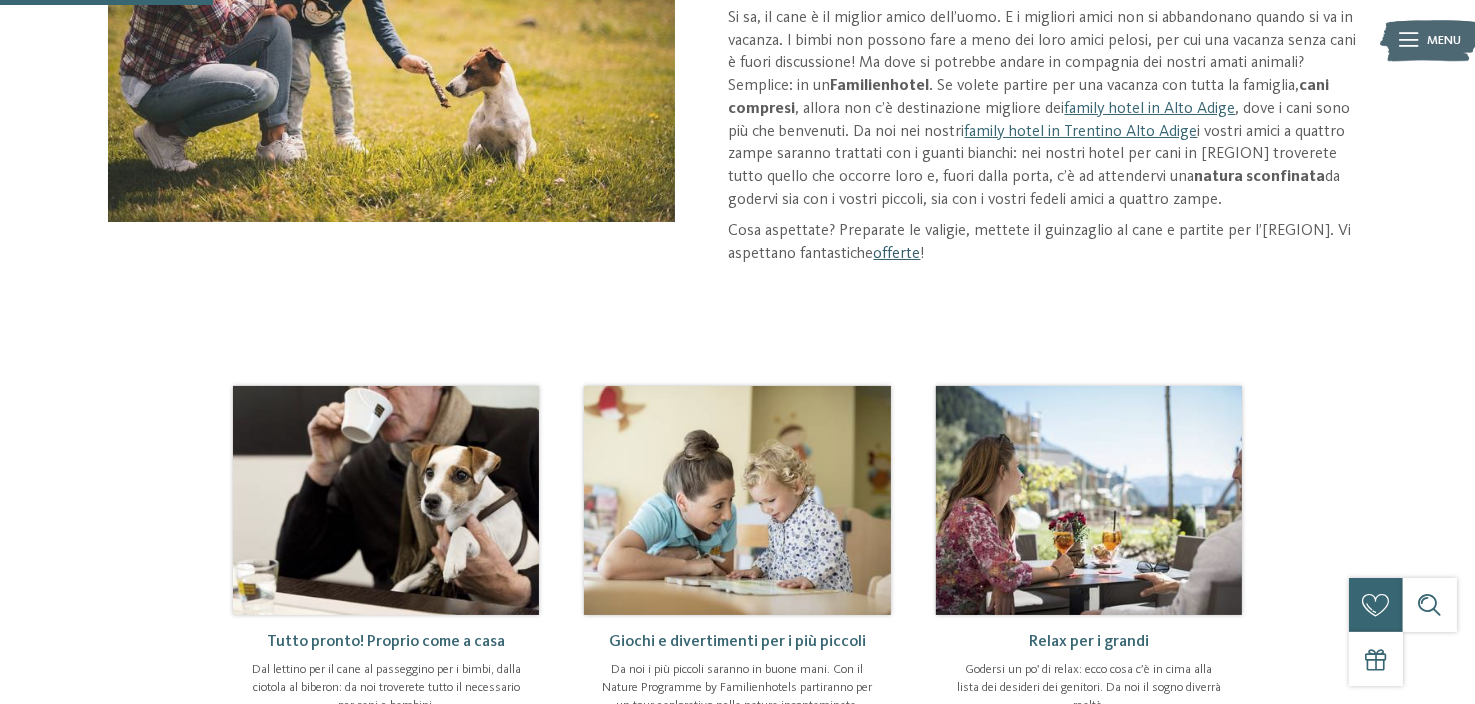 scroll, scrollTop: 495, scrollLeft: 0, axis: vertical 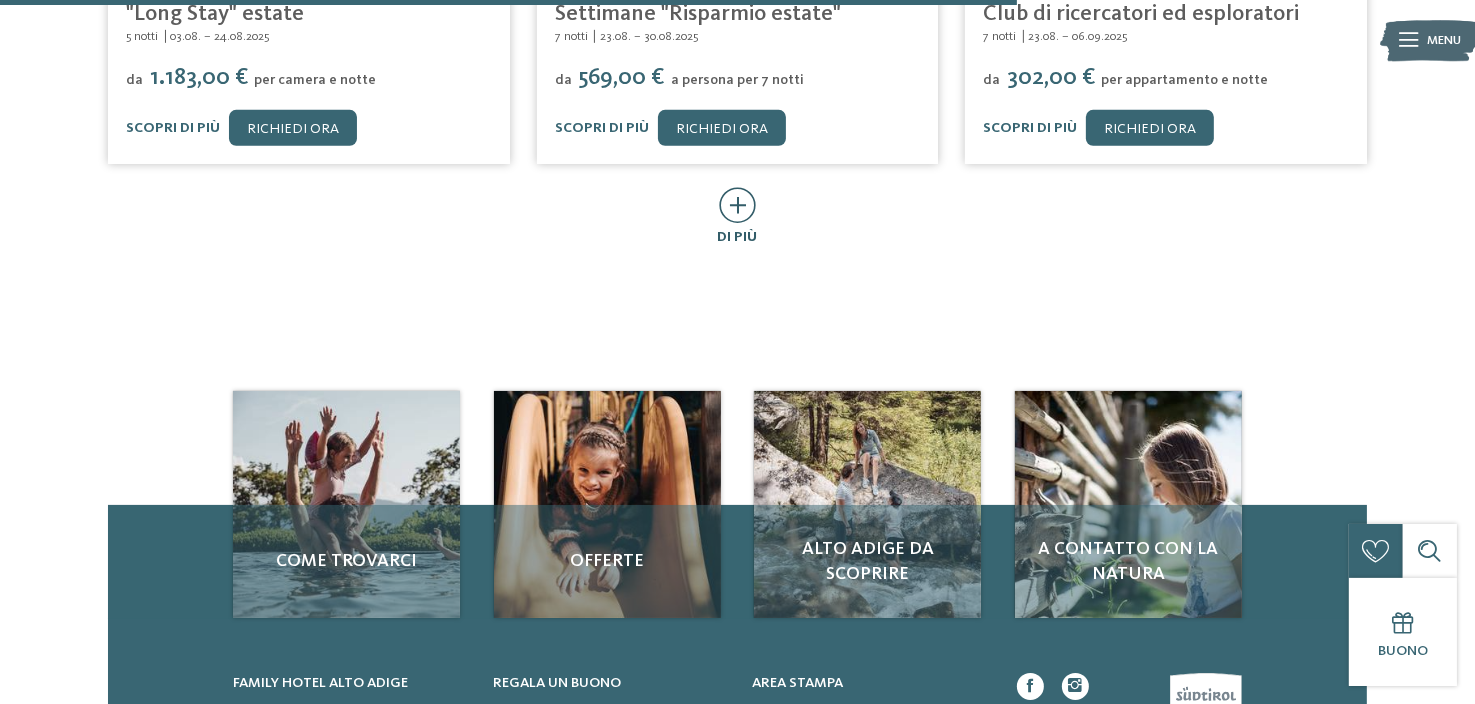 click at bounding box center (737, 205) 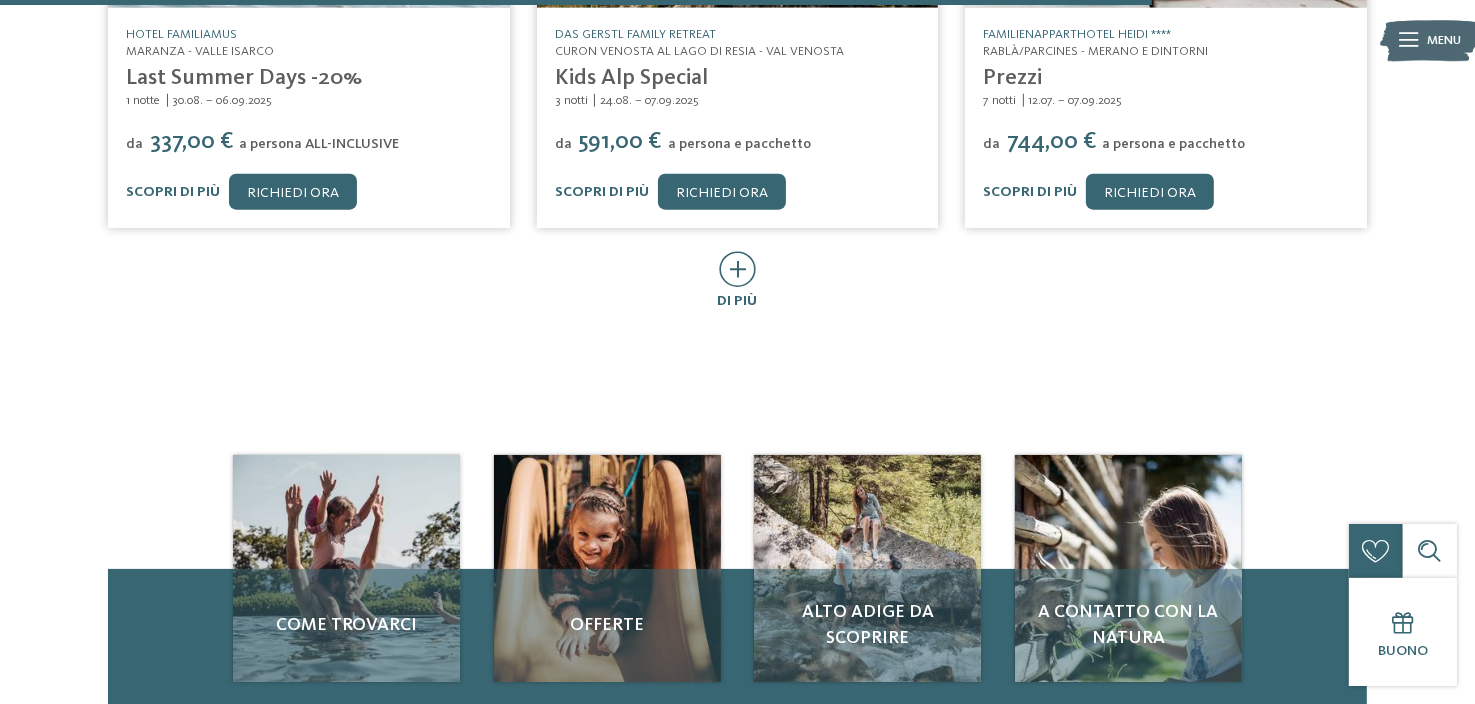 scroll, scrollTop: 2100, scrollLeft: 0, axis: vertical 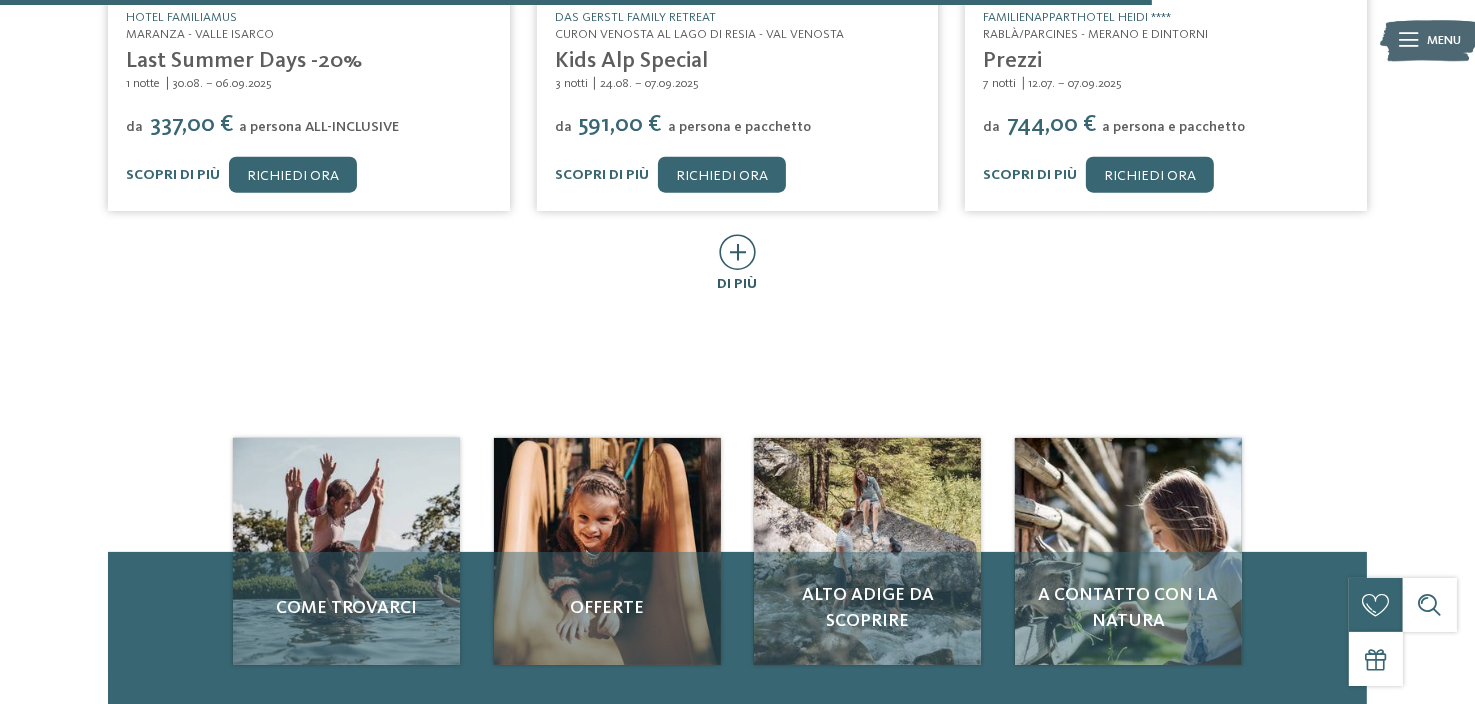 click at bounding box center (737, 252) 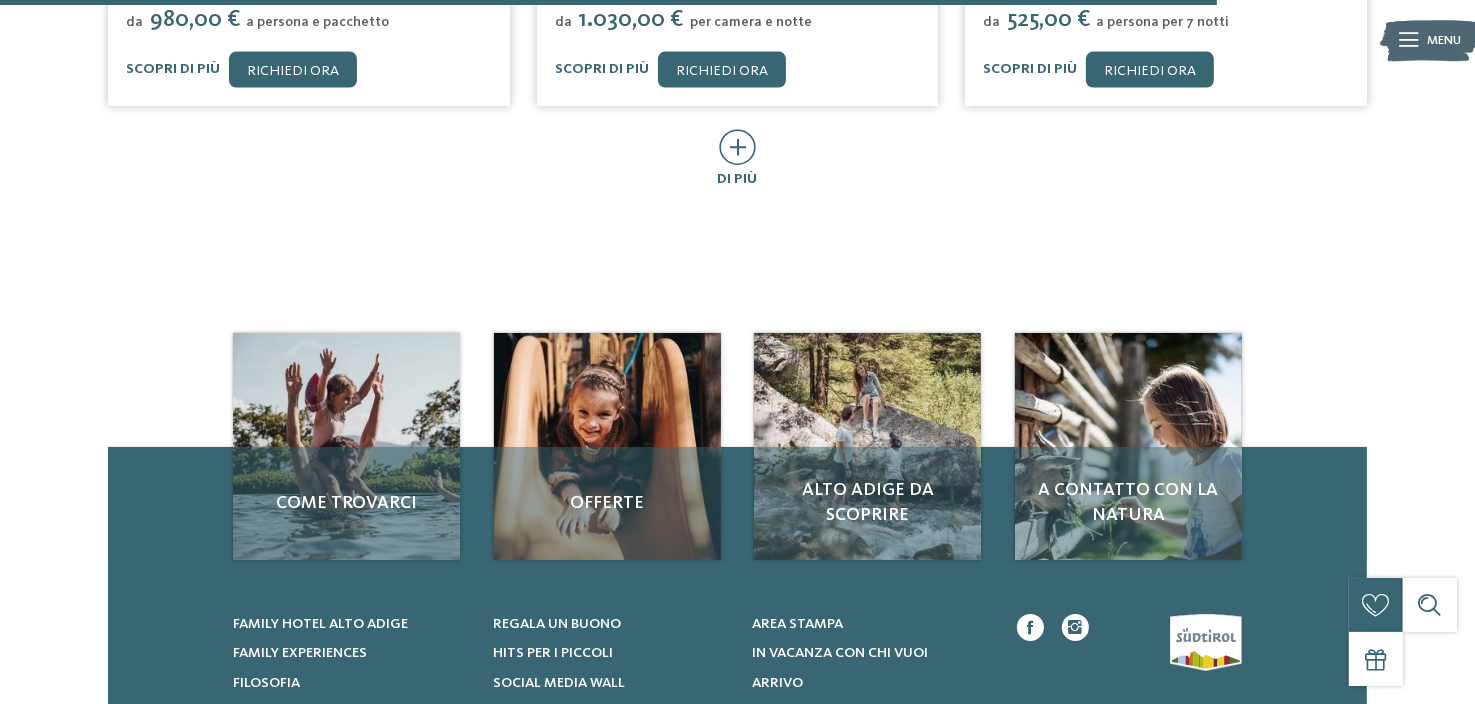 scroll, scrollTop: 3000, scrollLeft: 0, axis: vertical 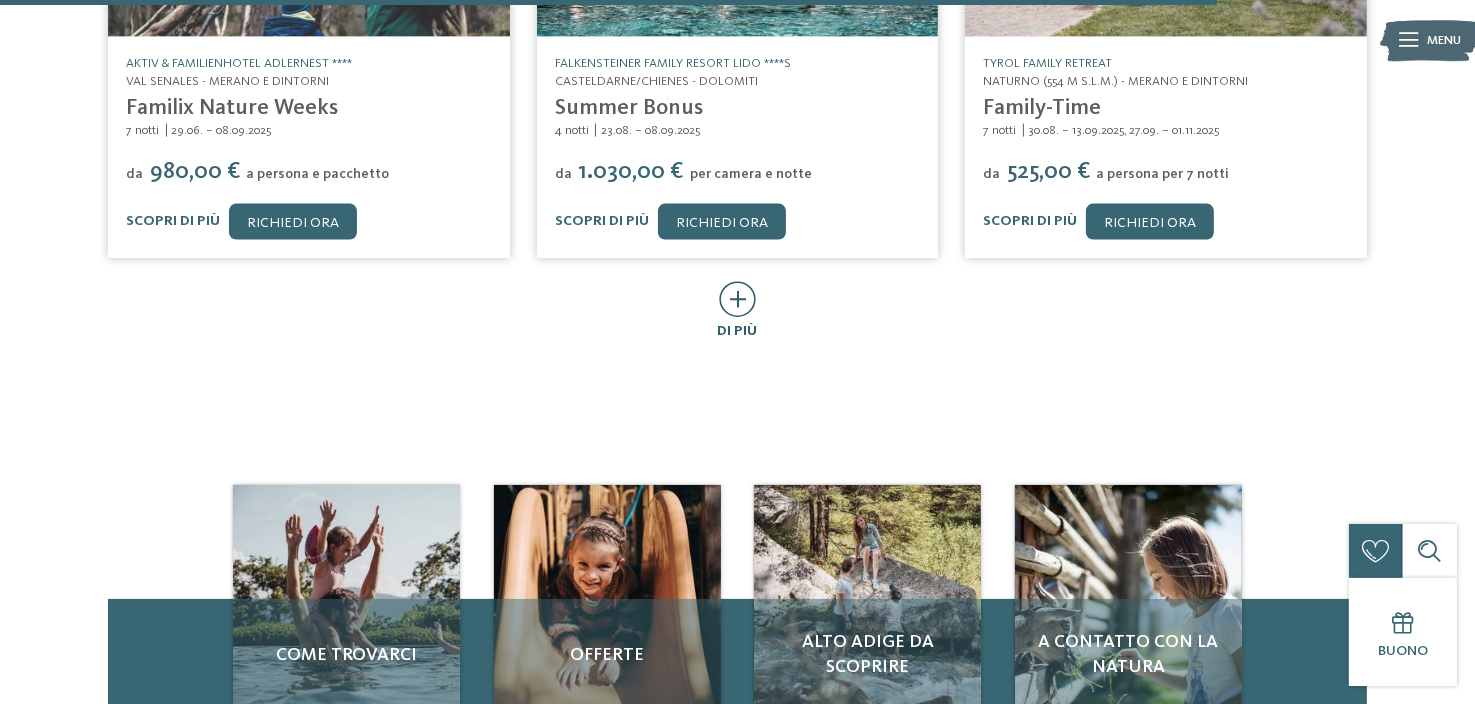 click at bounding box center (737, 299) 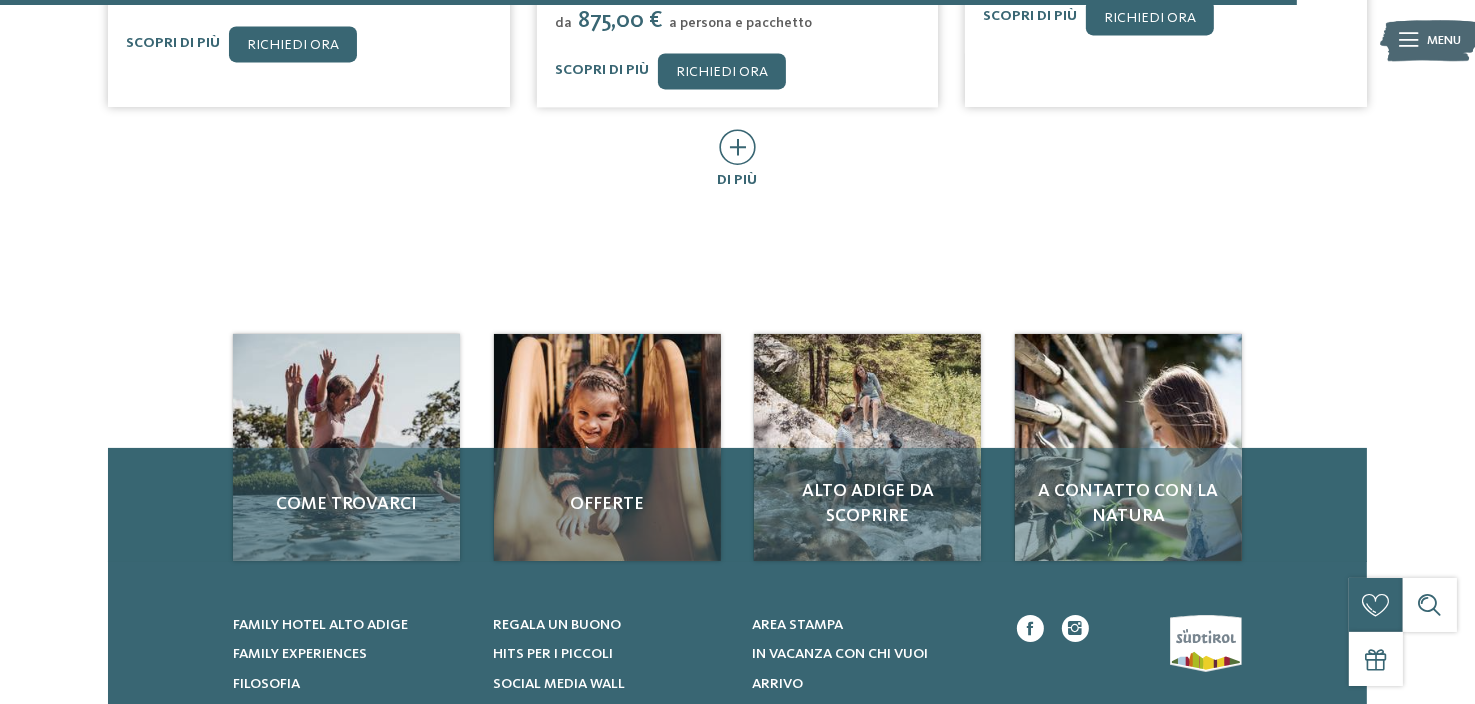 scroll, scrollTop: 4100, scrollLeft: 0, axis: vertical 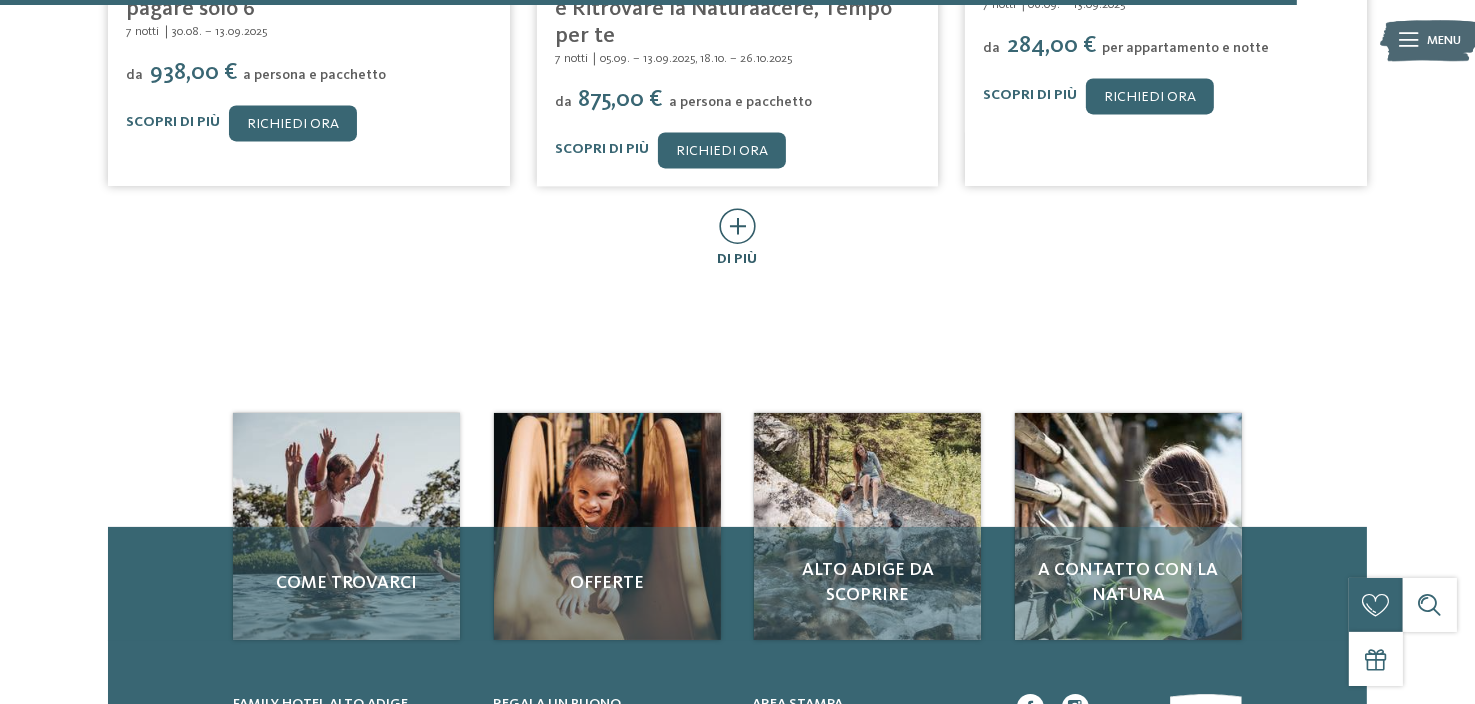 click at bounding box center [737, 226] 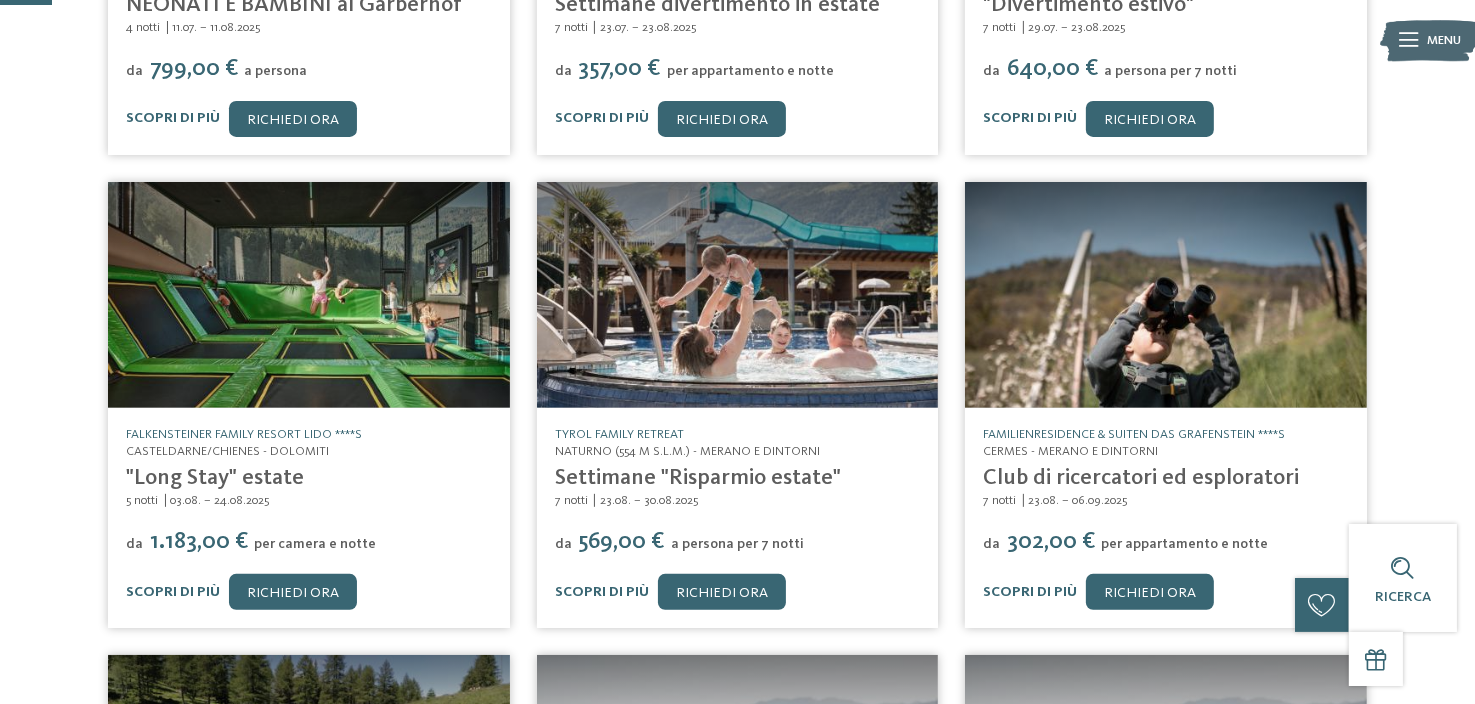 scroll, scrollTop: 0, scrollLeft: 0, axis: both 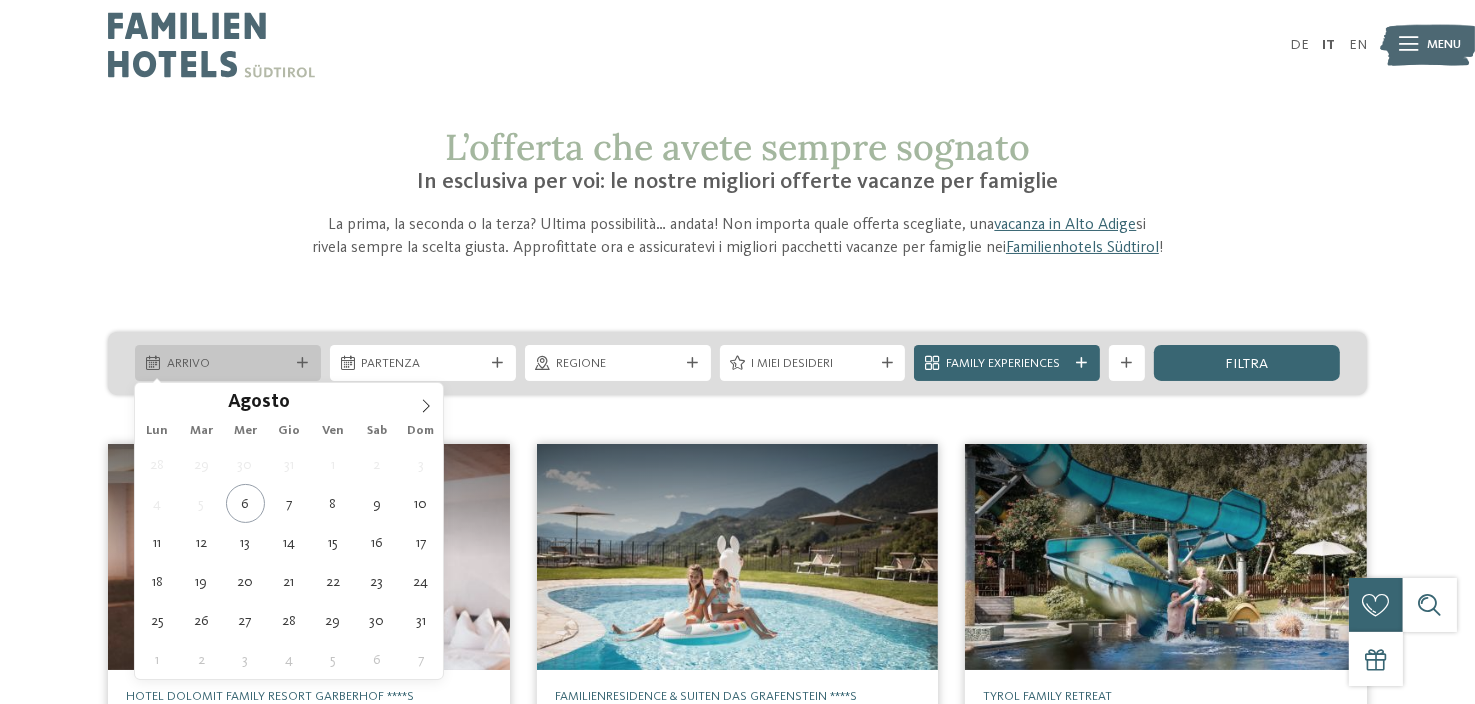 click on "Arrivo" at bounding box center (228, 364) 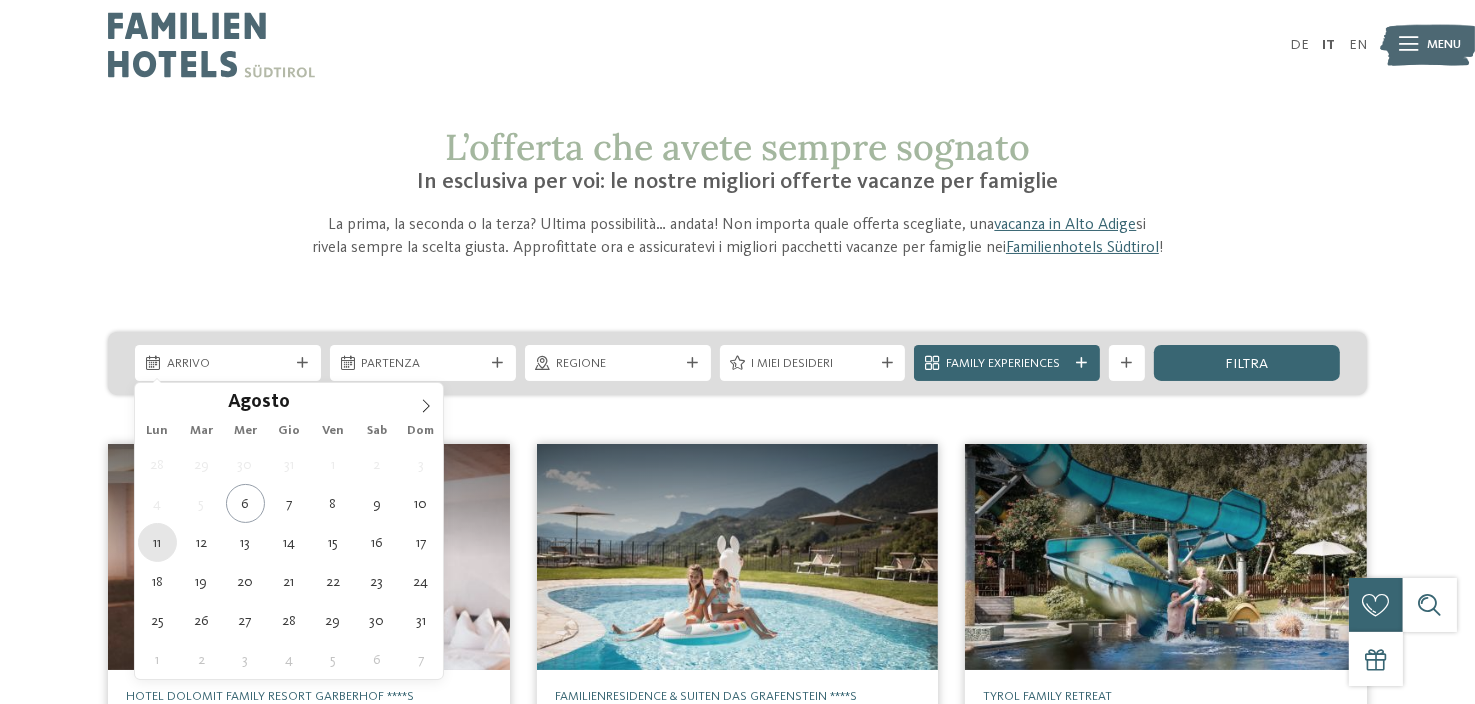 type on "11.08.2025" 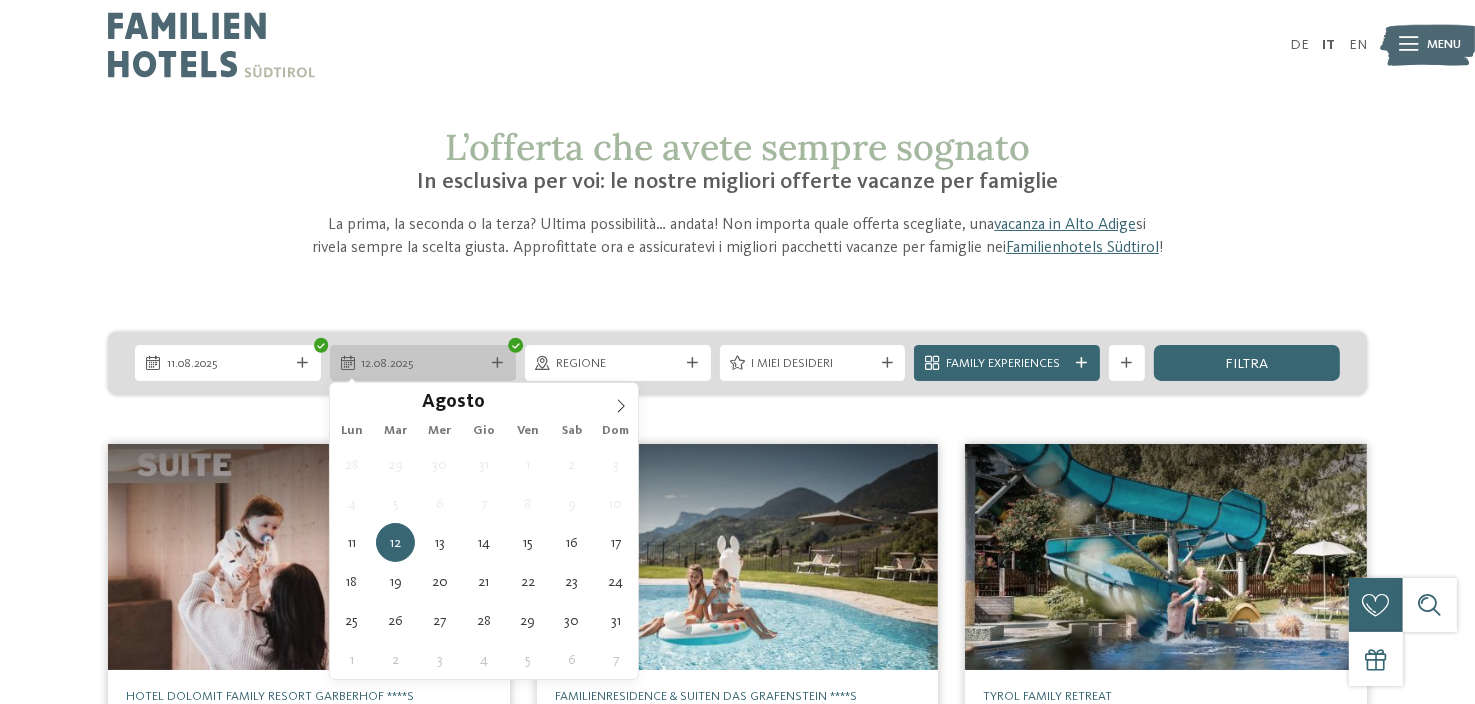 click on "12.08.2025" at bounding box center [422, 364] 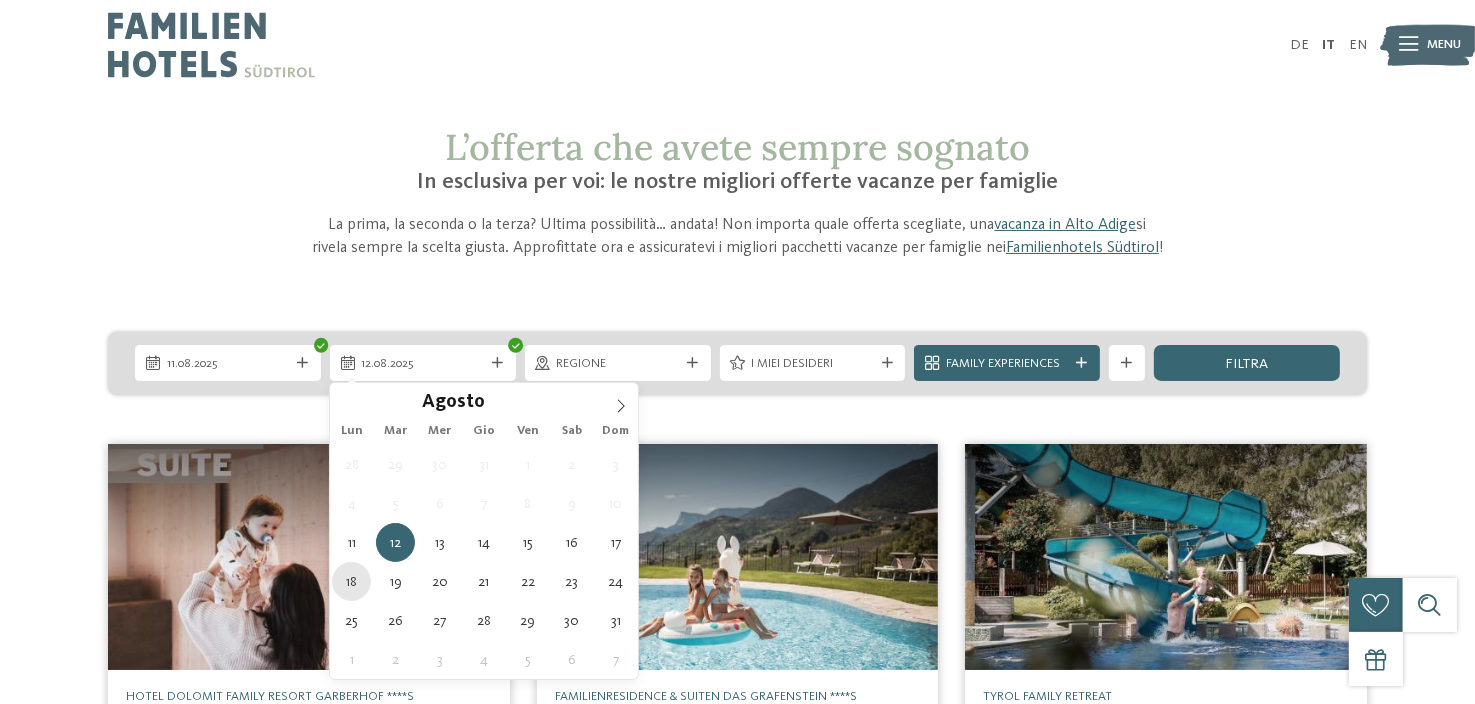 type on "18.08.2025" 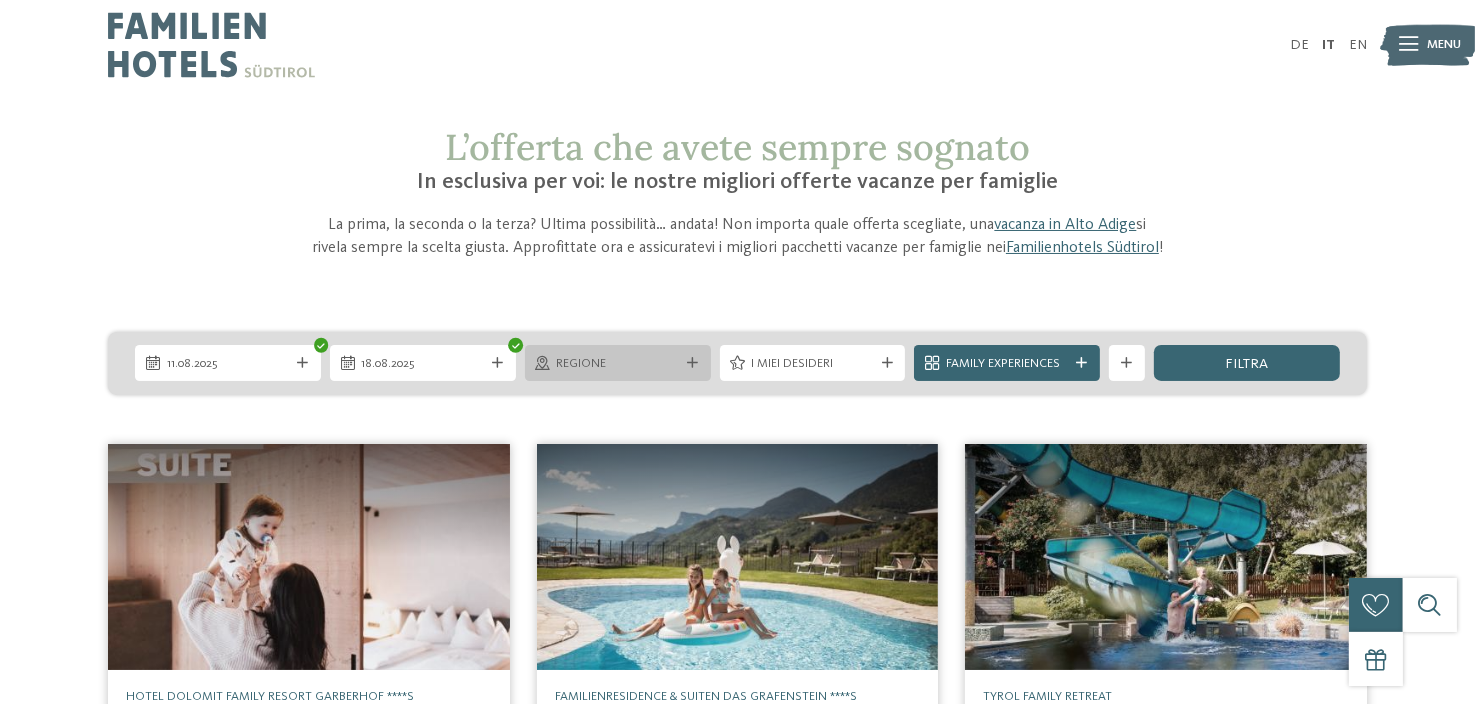 click at bounding box center (692, 363) 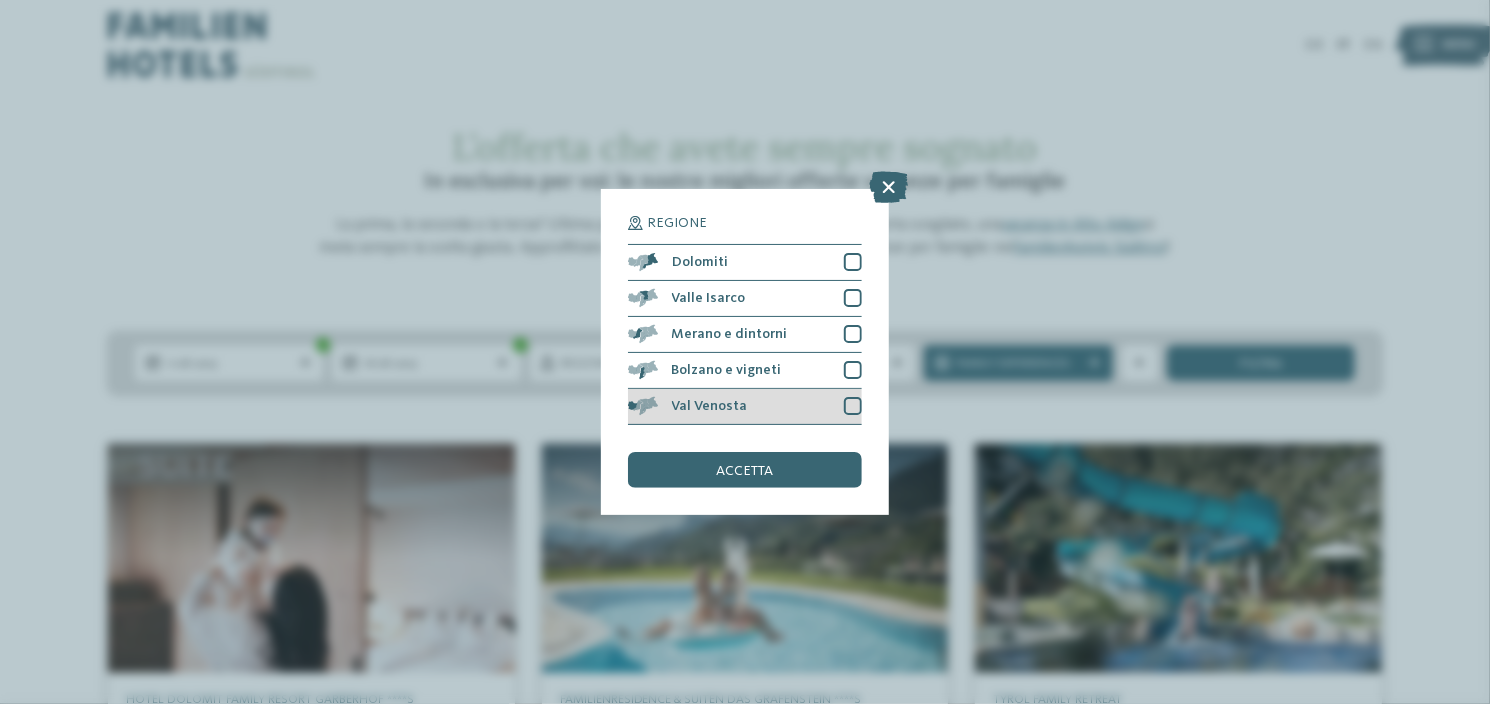 click at bounding box center (853, 406) 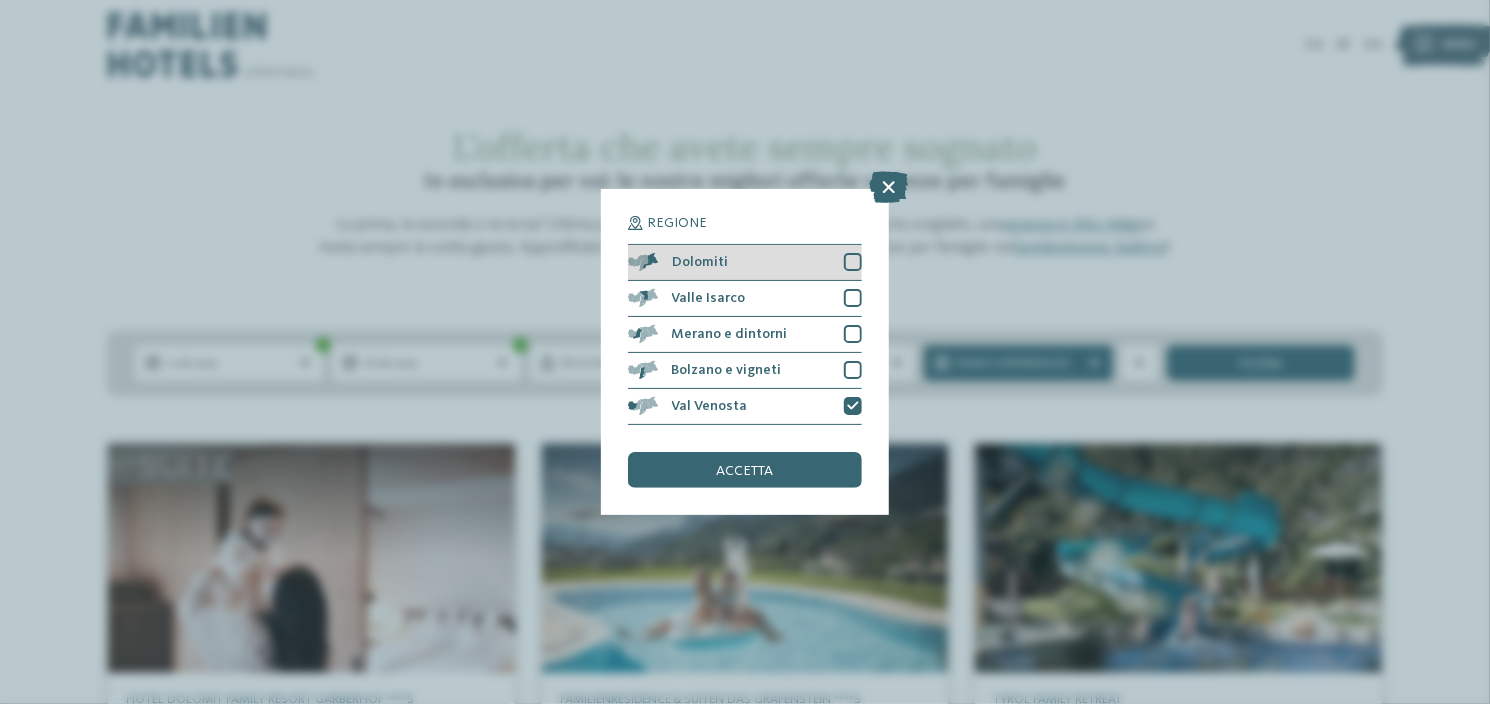 click at bounding box center (853, 262) 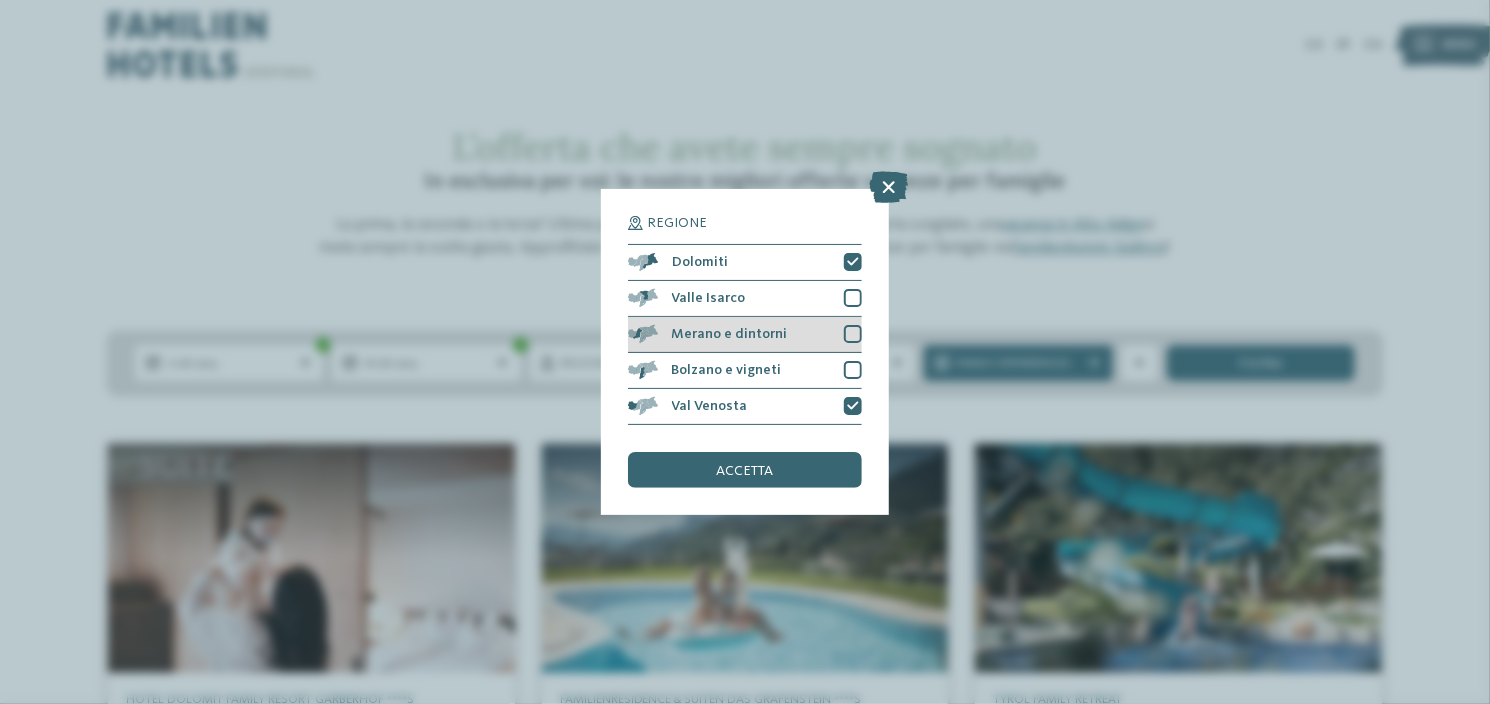 click at bounding box center (853, 334) 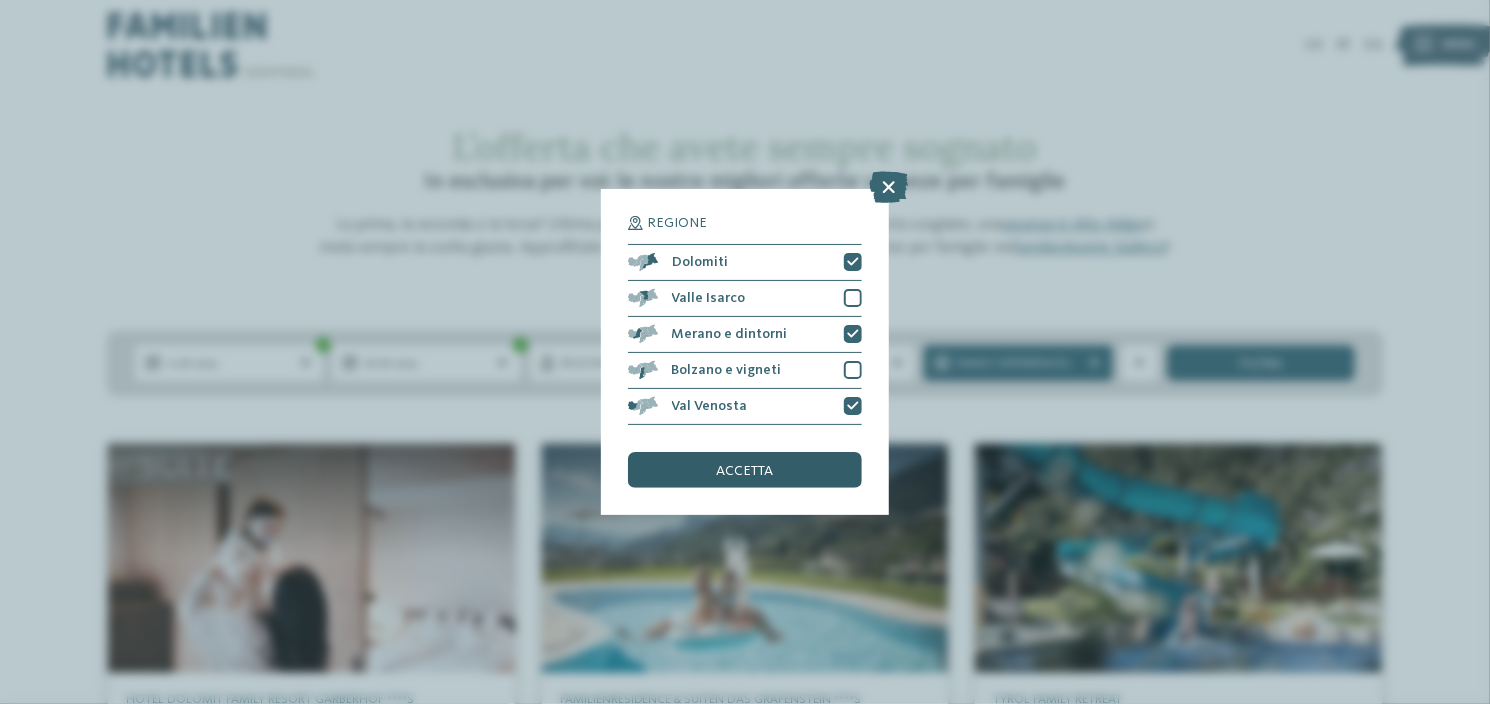 click on "accetta" at bounding box center (745, 471) 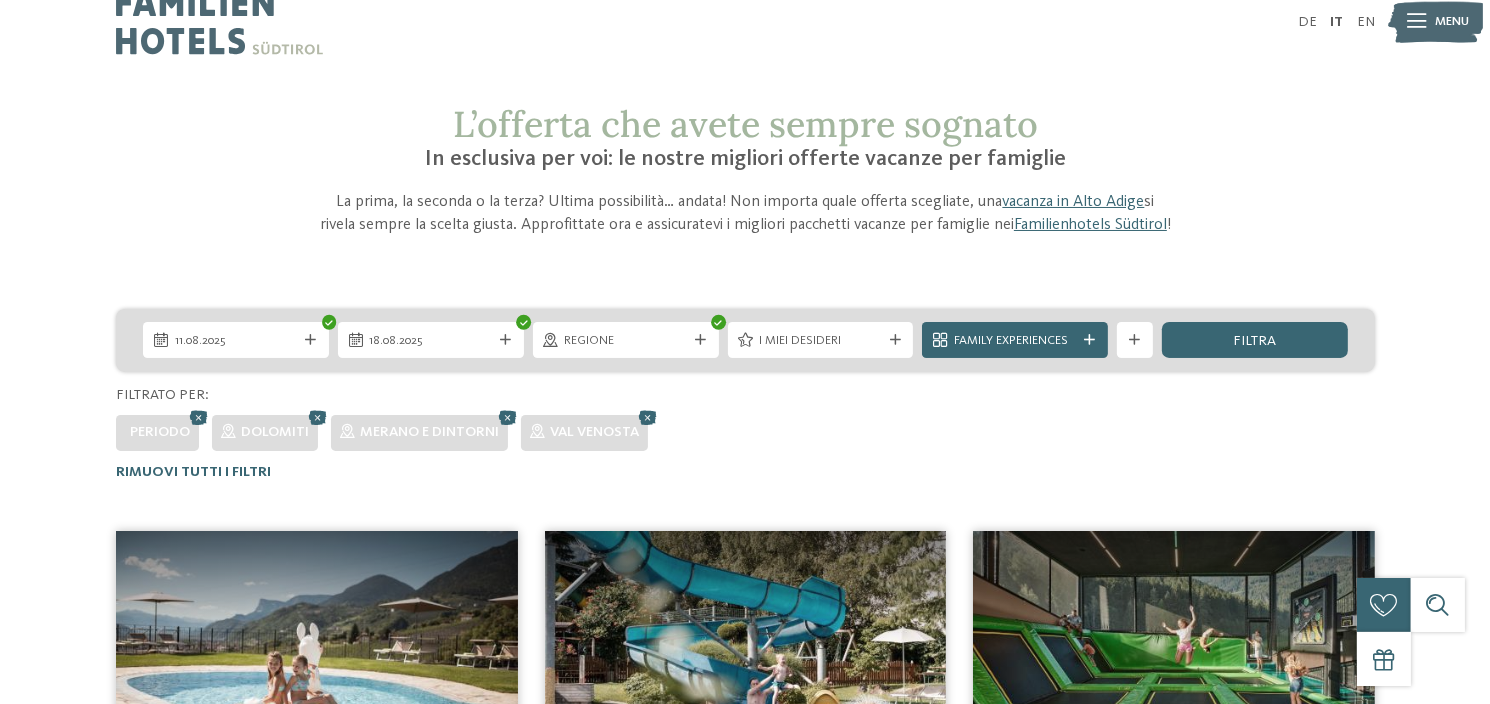scroll, scrollTop: 0, scrollLeft: 0, axis: both 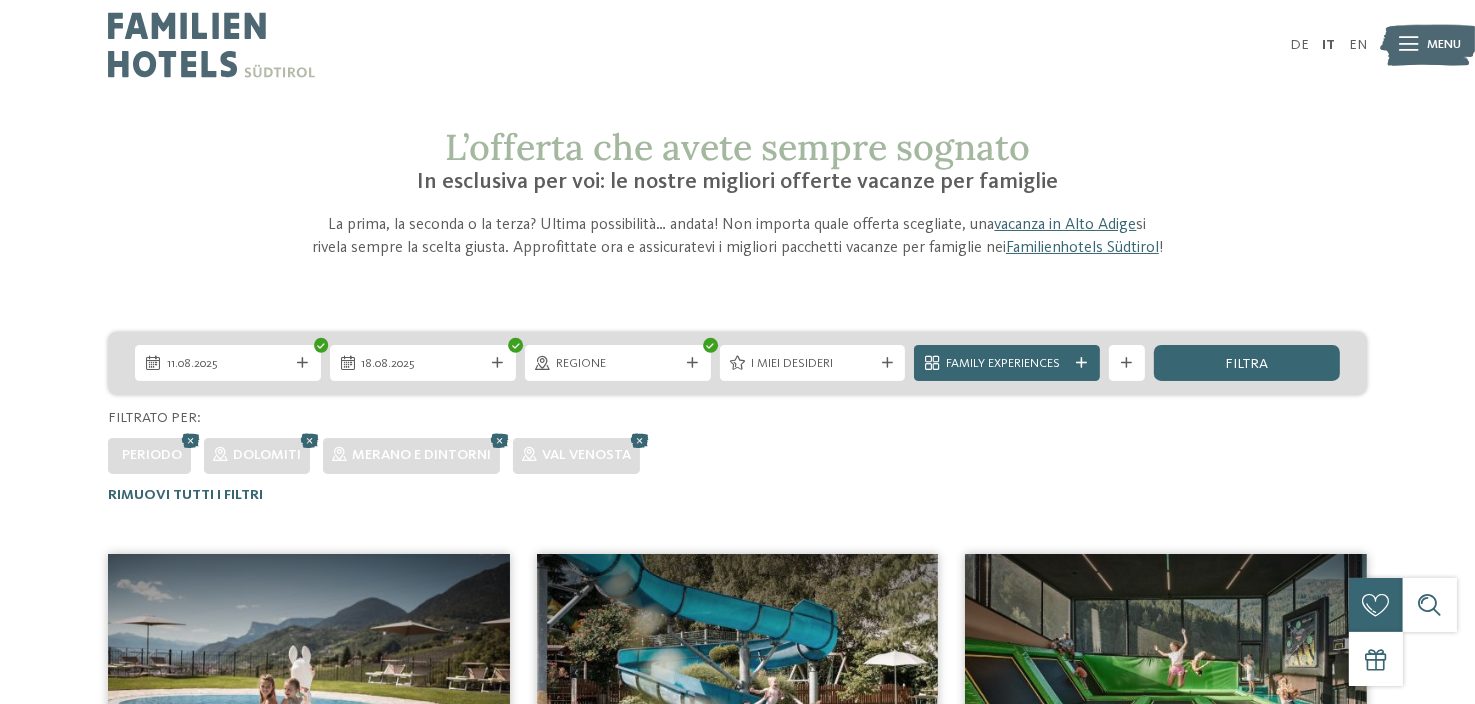 click on "I miei desideri" at bounding box center [813, 363] 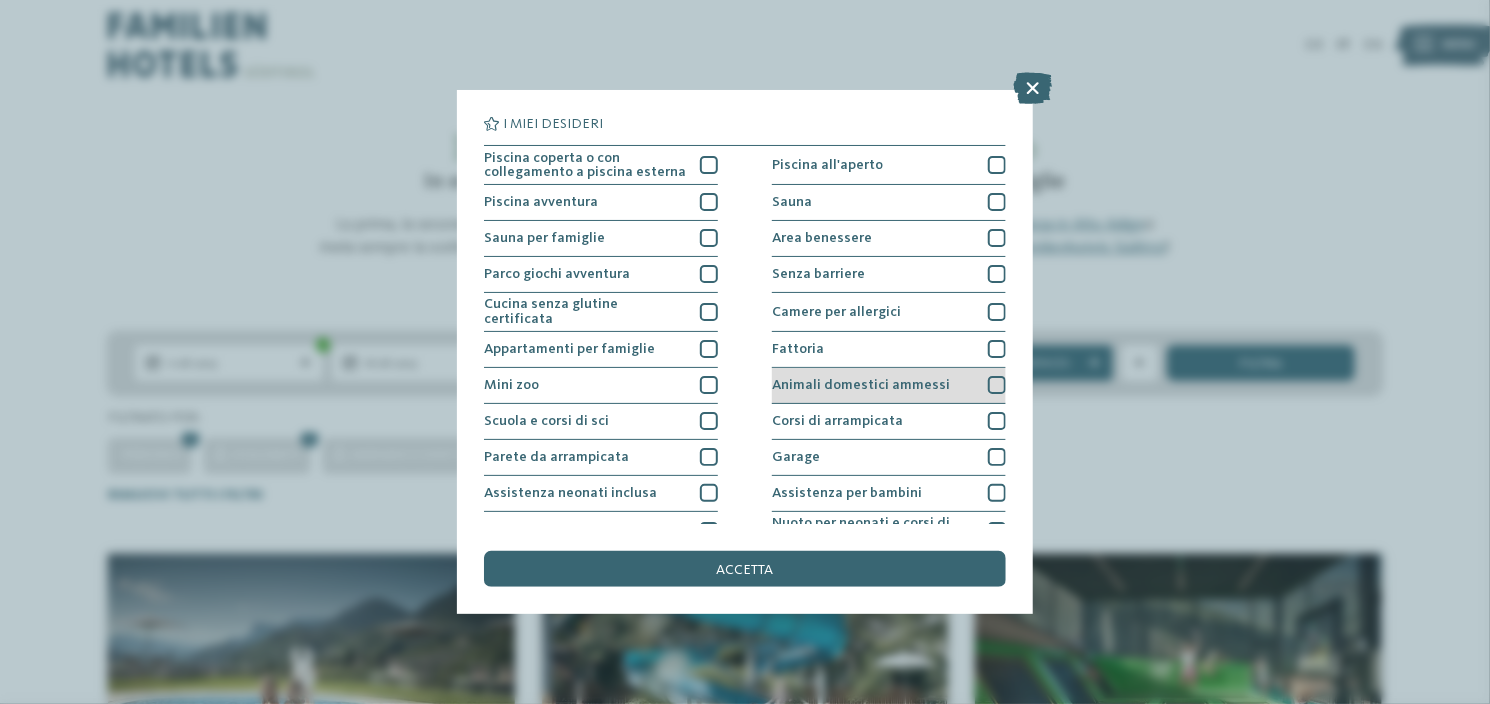 click at bounding box center (997, 385) 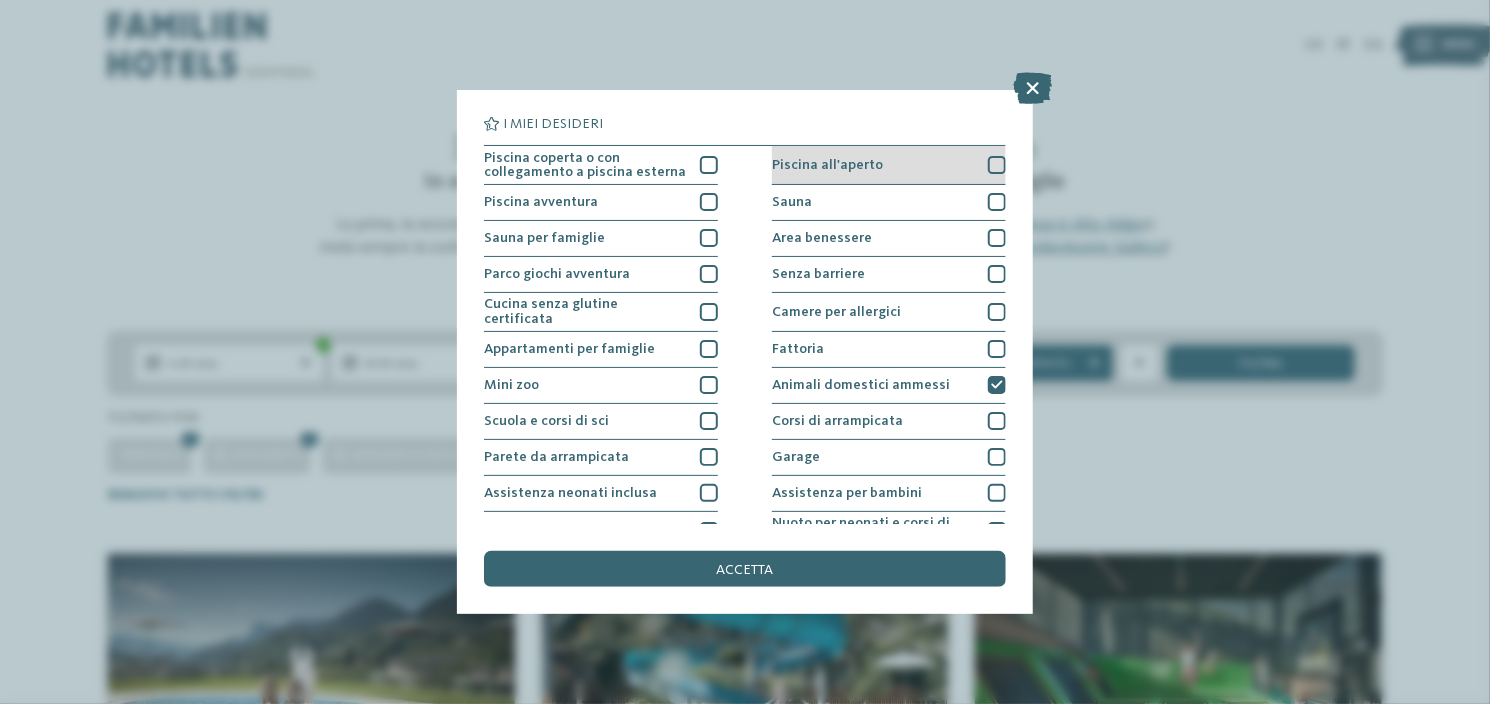 click at bounding box center [997, 165] 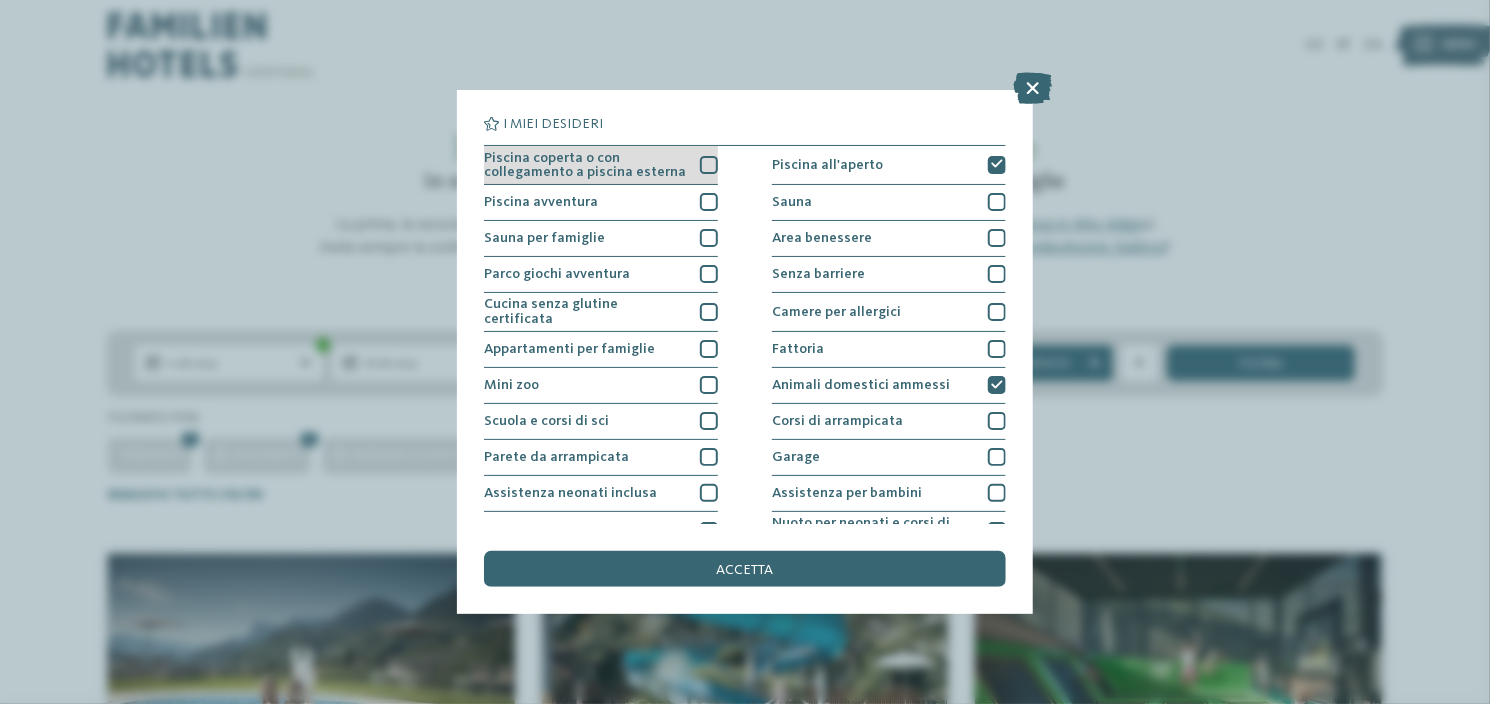 click on "Piscina coperta o con collegamento a piscina esterna" at bounding box center (601, 165) 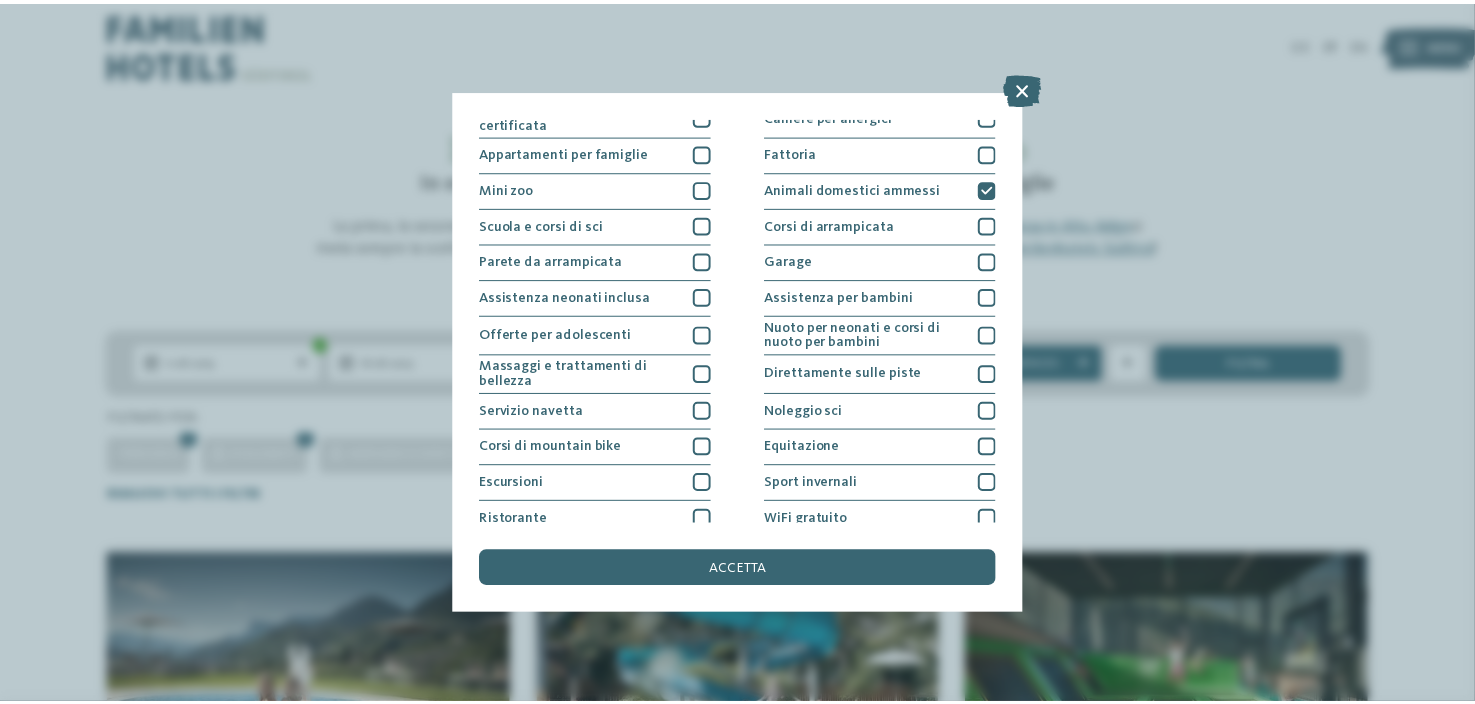scroll, scrollTop: 200, scrollLeft: 0, axis: vertical 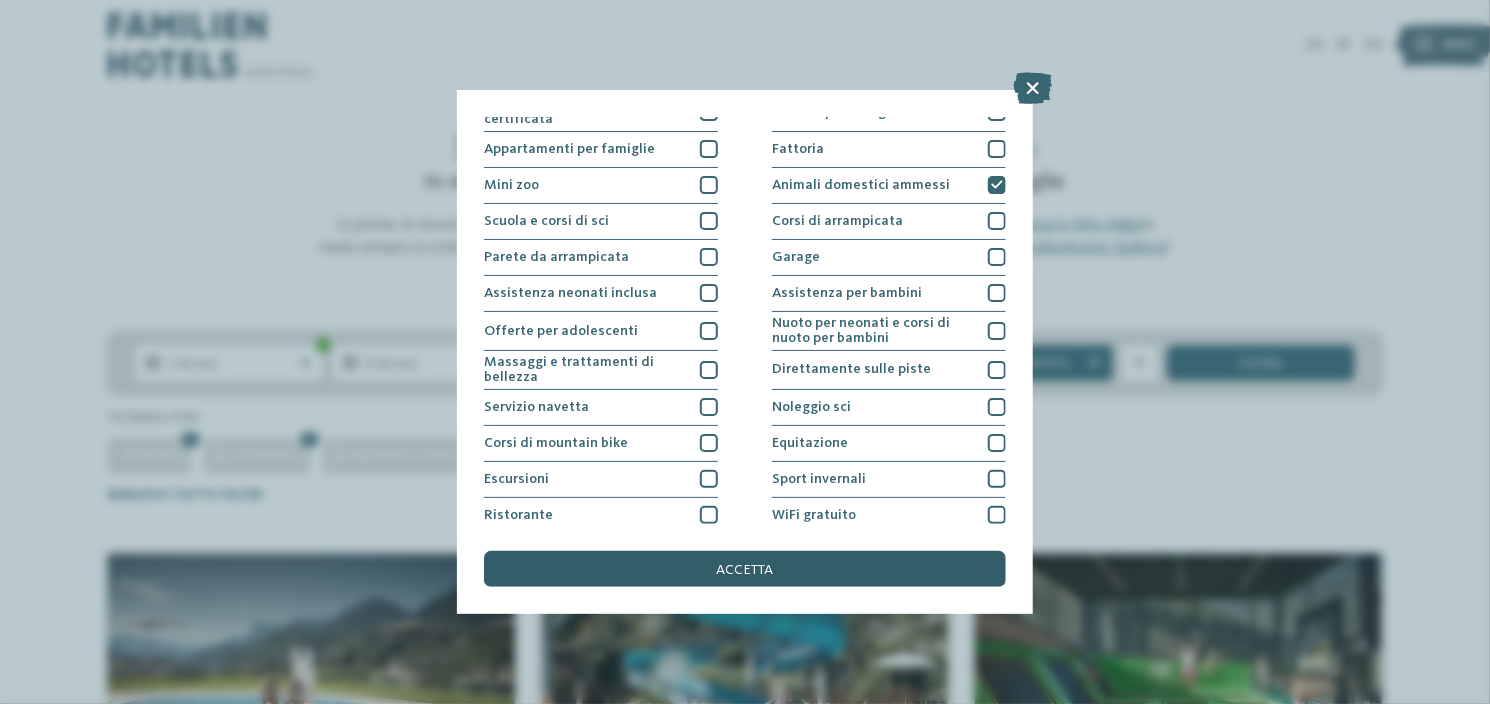 click on "accetta" at bounding box center (745, 570) 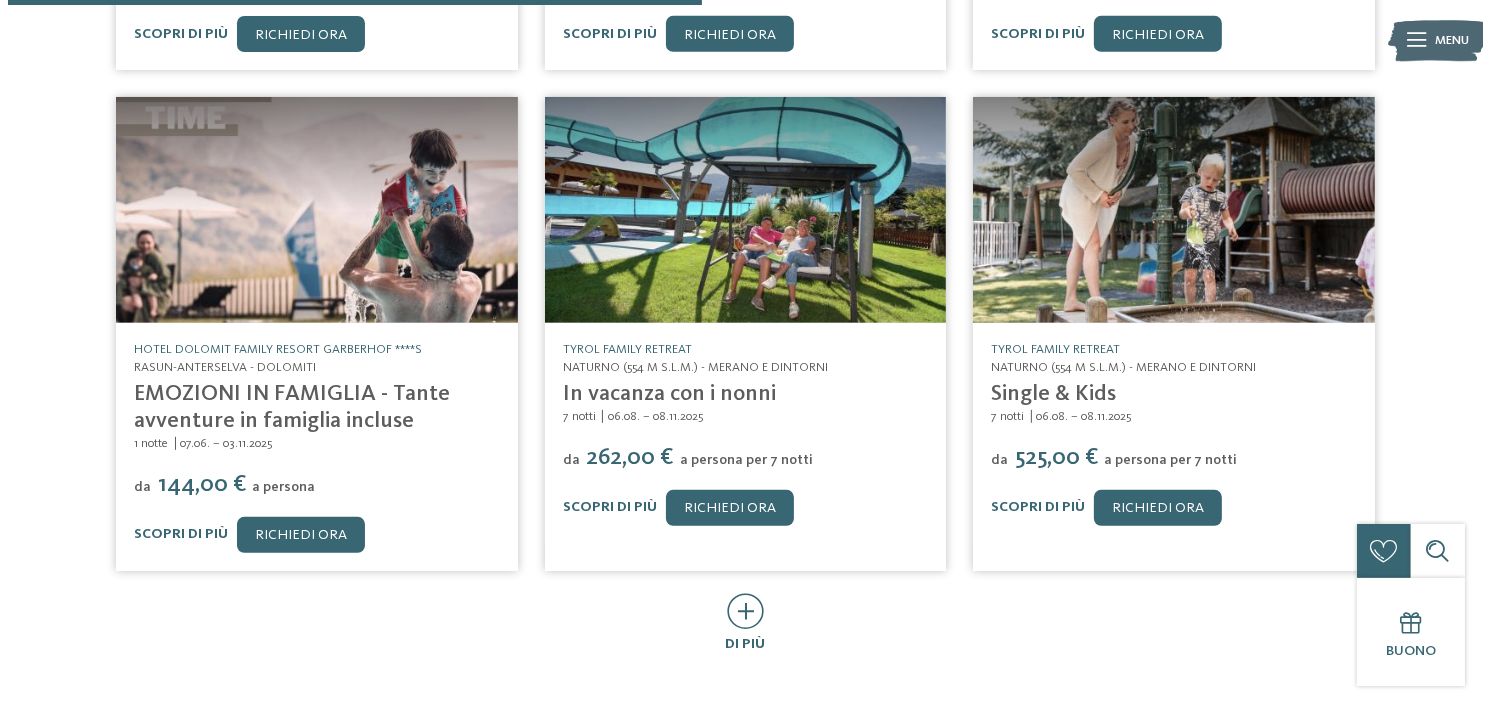 scroll, scrollTop: 675, scrollLeft: 0, axis: vertical 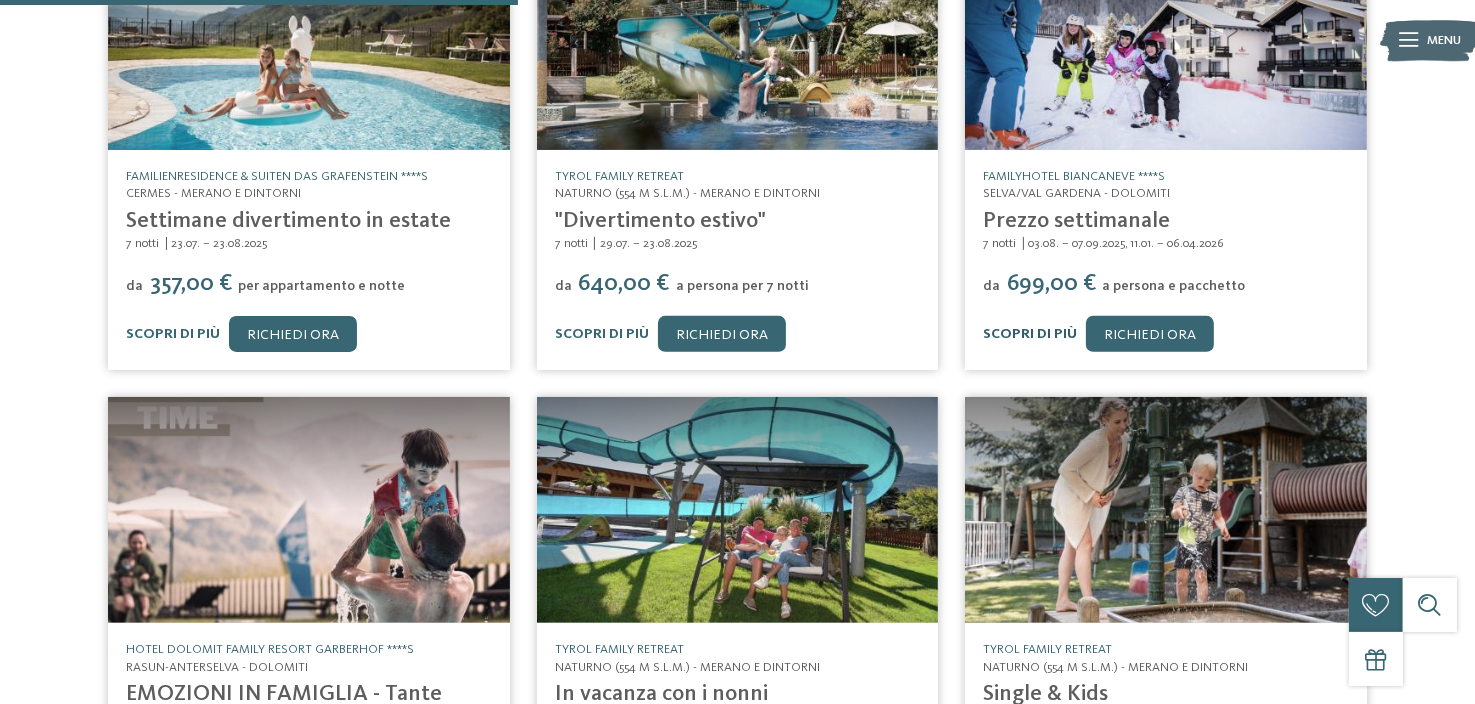 click on "Scopri di più" at bounding box center [1030, 334] 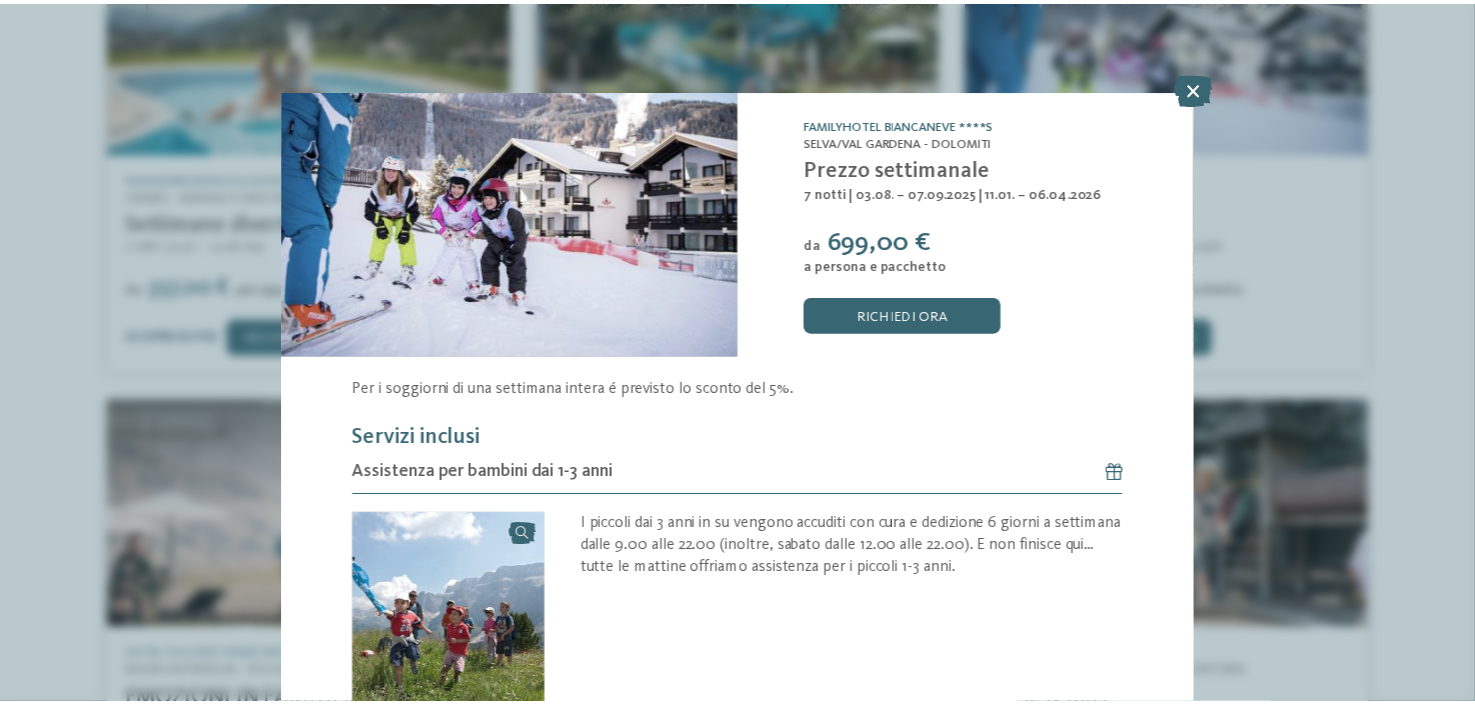 scroll, scrollTop: 0, scrollLeft: 0, axis: both 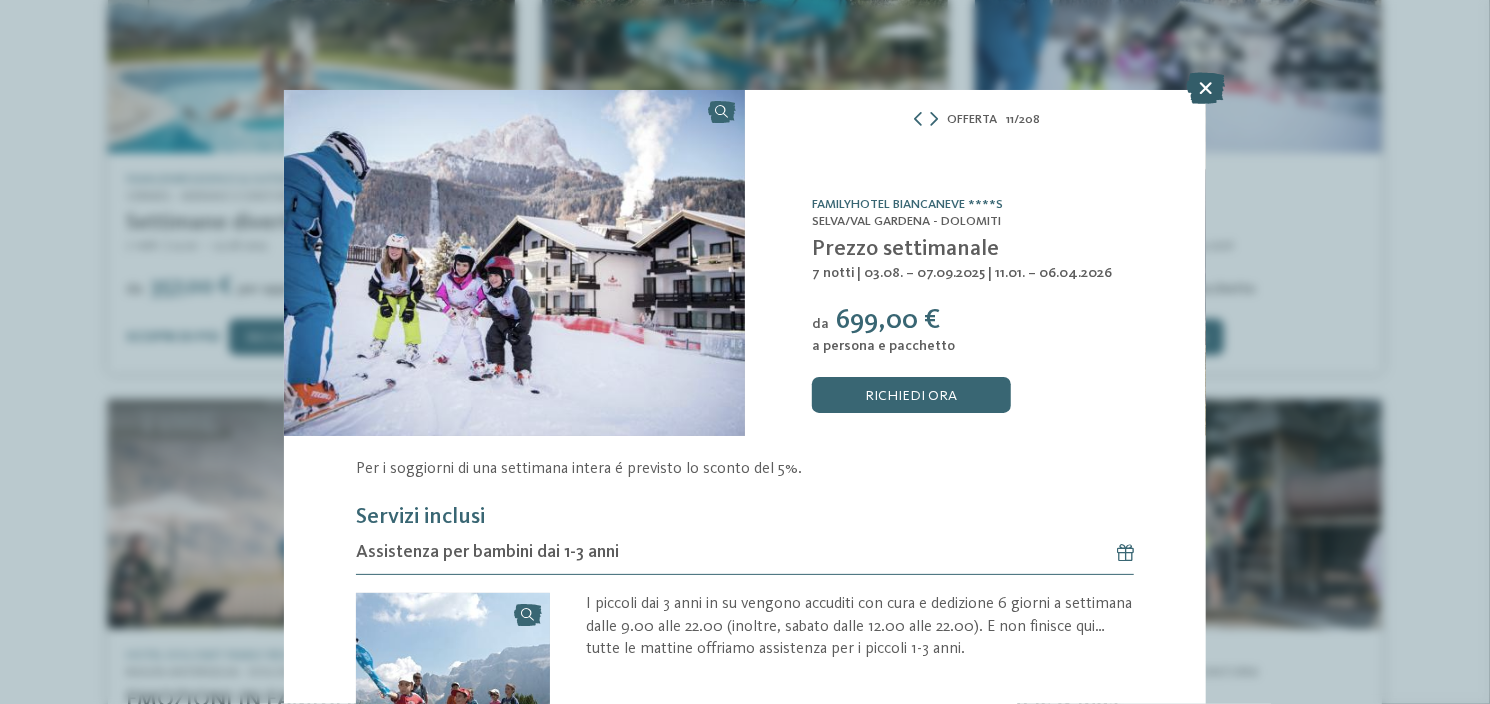 click at bounding box center (1206, 88) 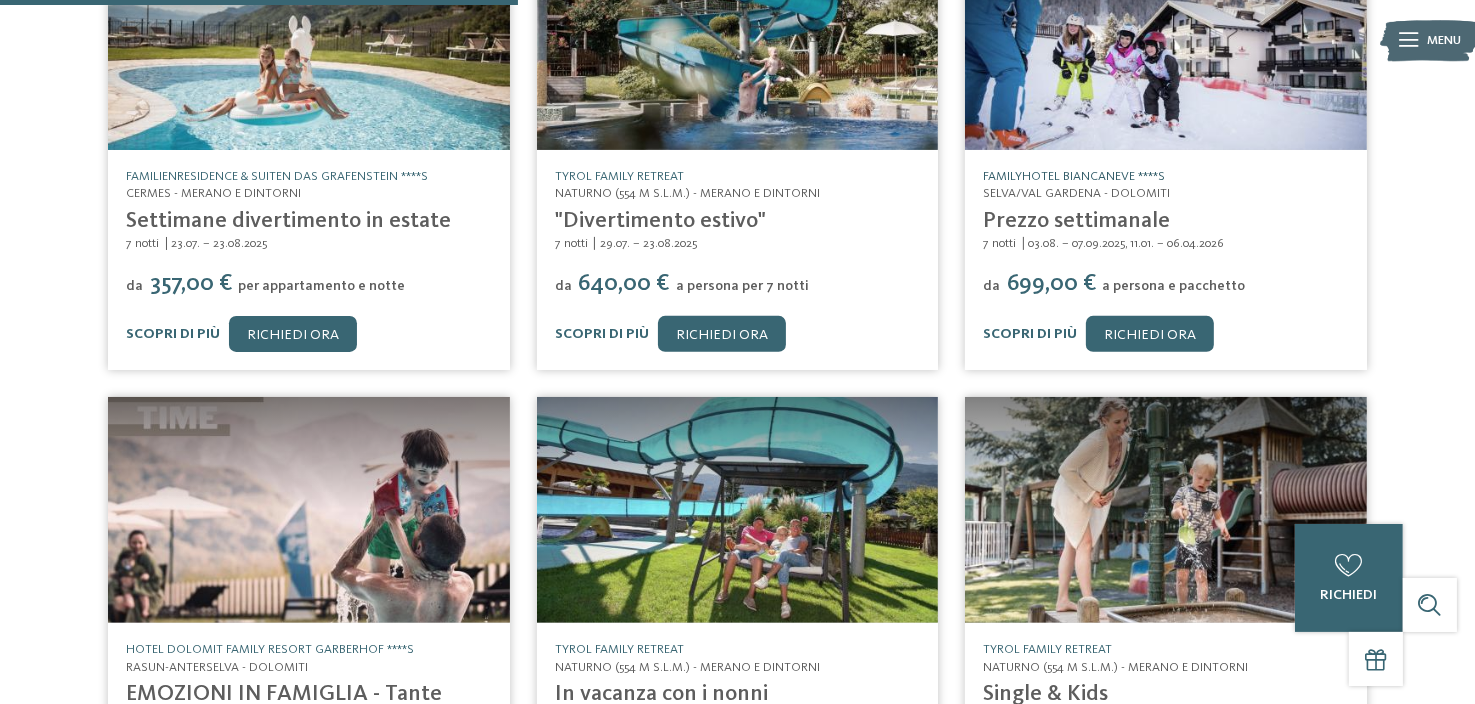 click on "Familyhotel Biancaneve ****S" at bounding box center [1074, 176] 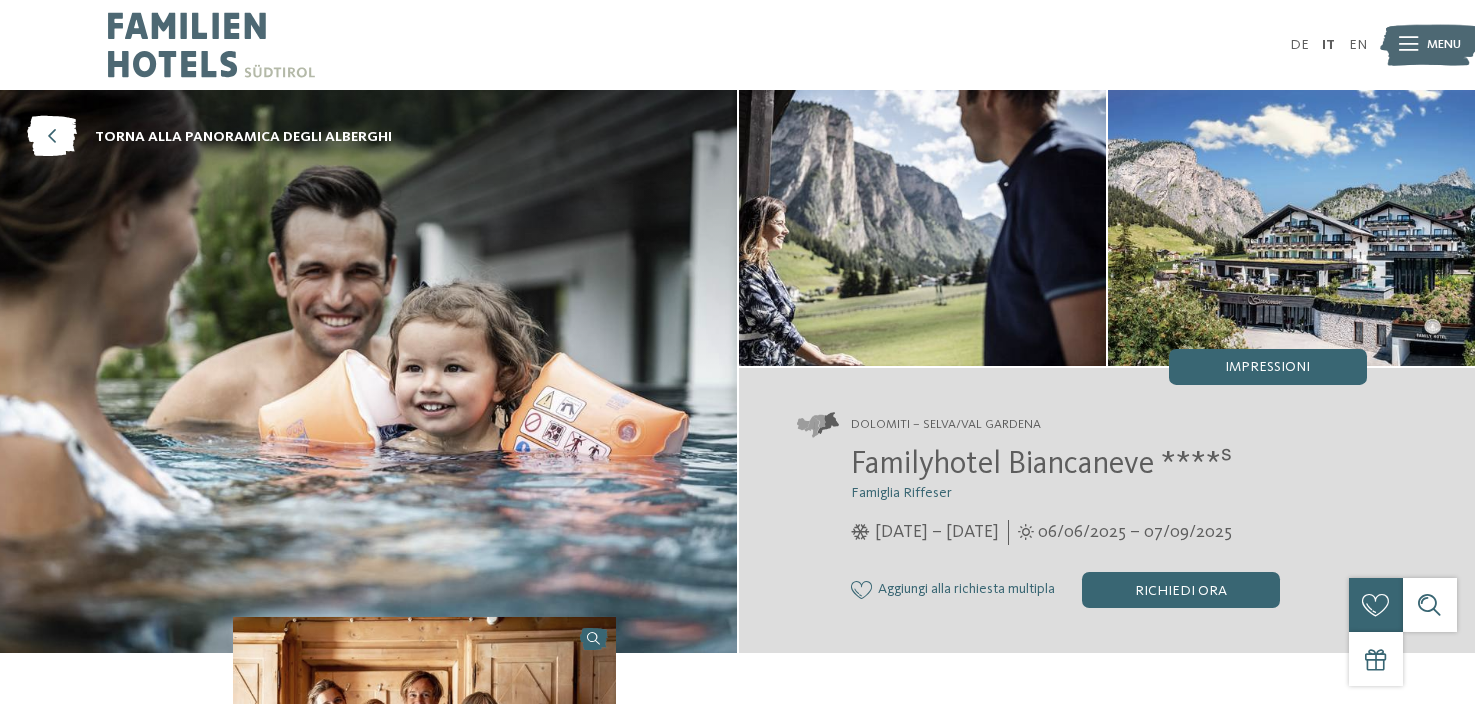 scroll, scrollTop: 0, scrollLeft: 0, axis: both 